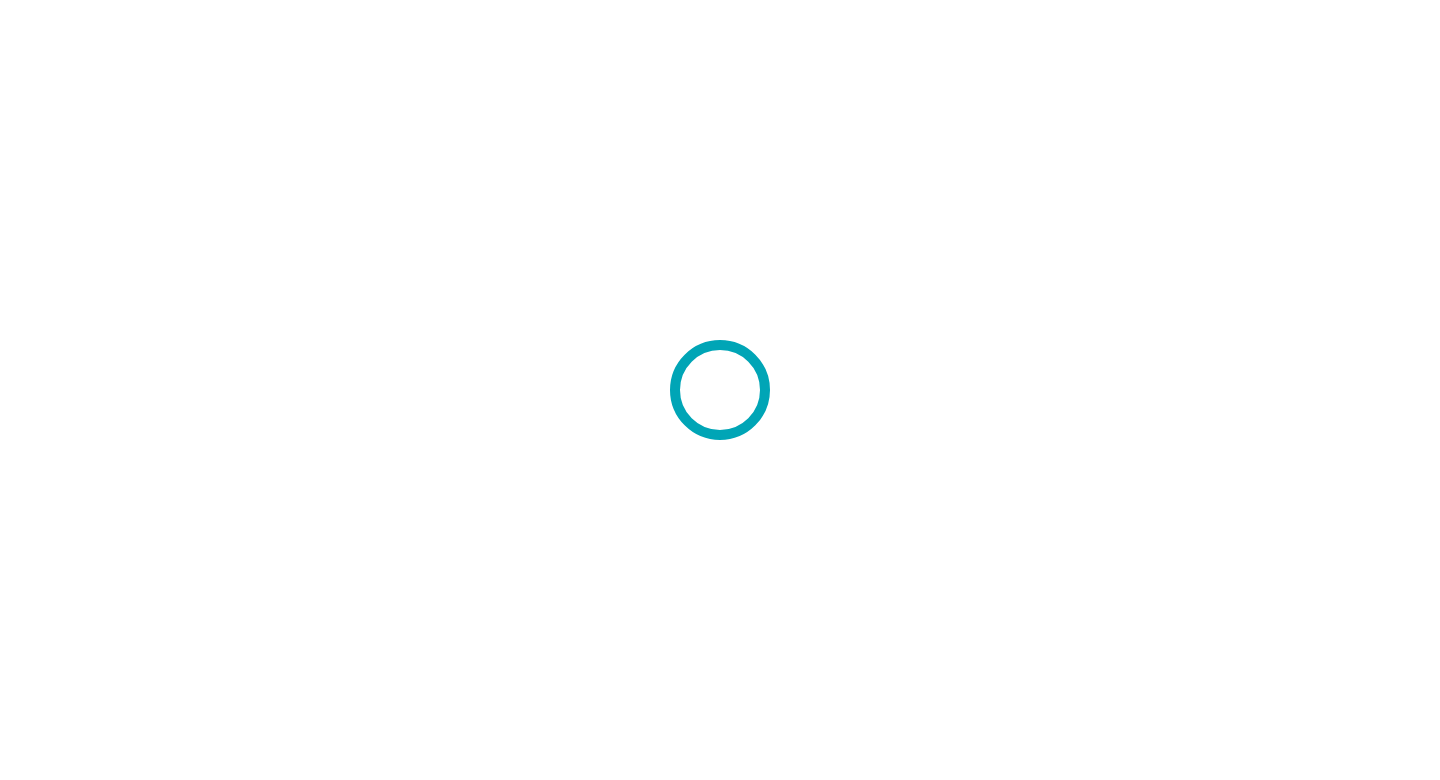 scroll, scrollTop: 0, scrollLeft: 0, axis: both 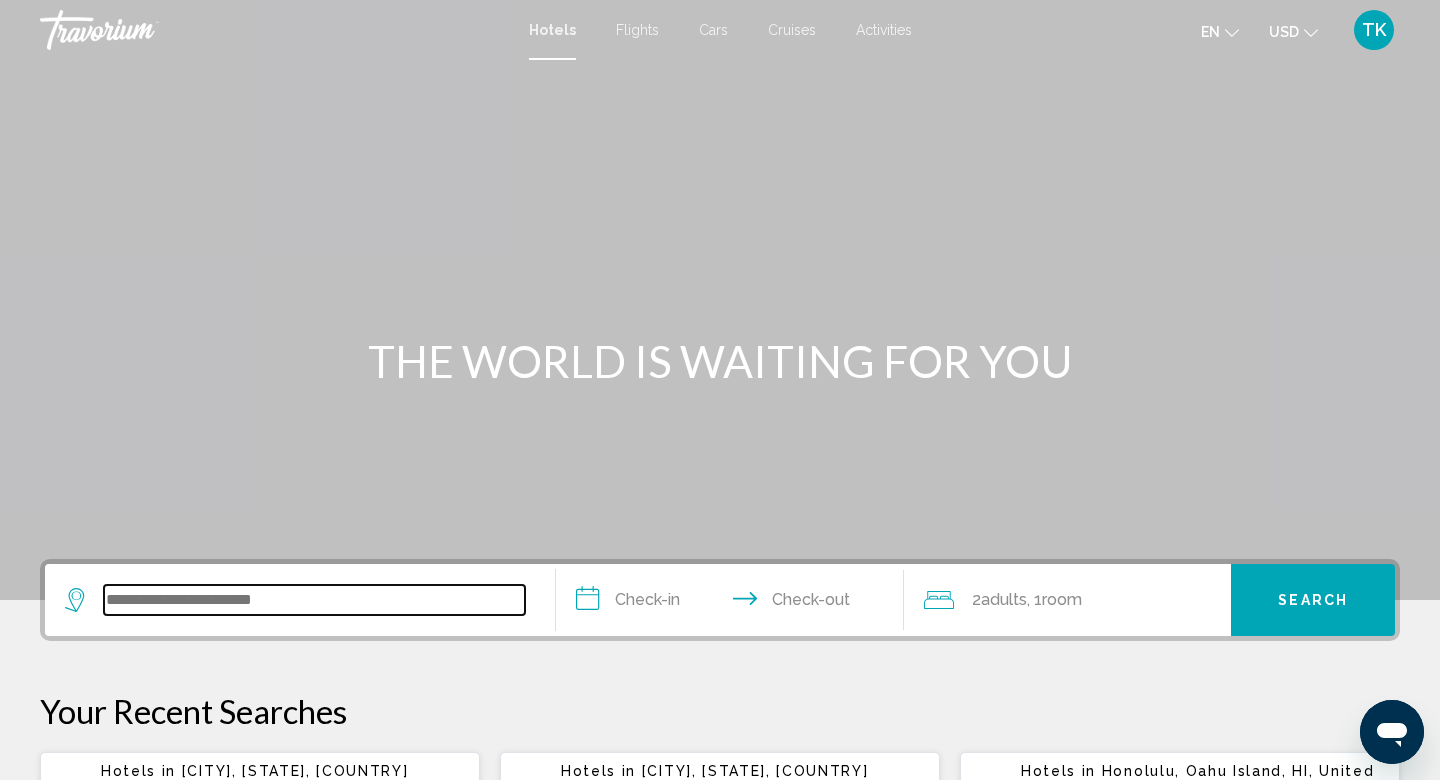 click at bounding box center (314, 600) 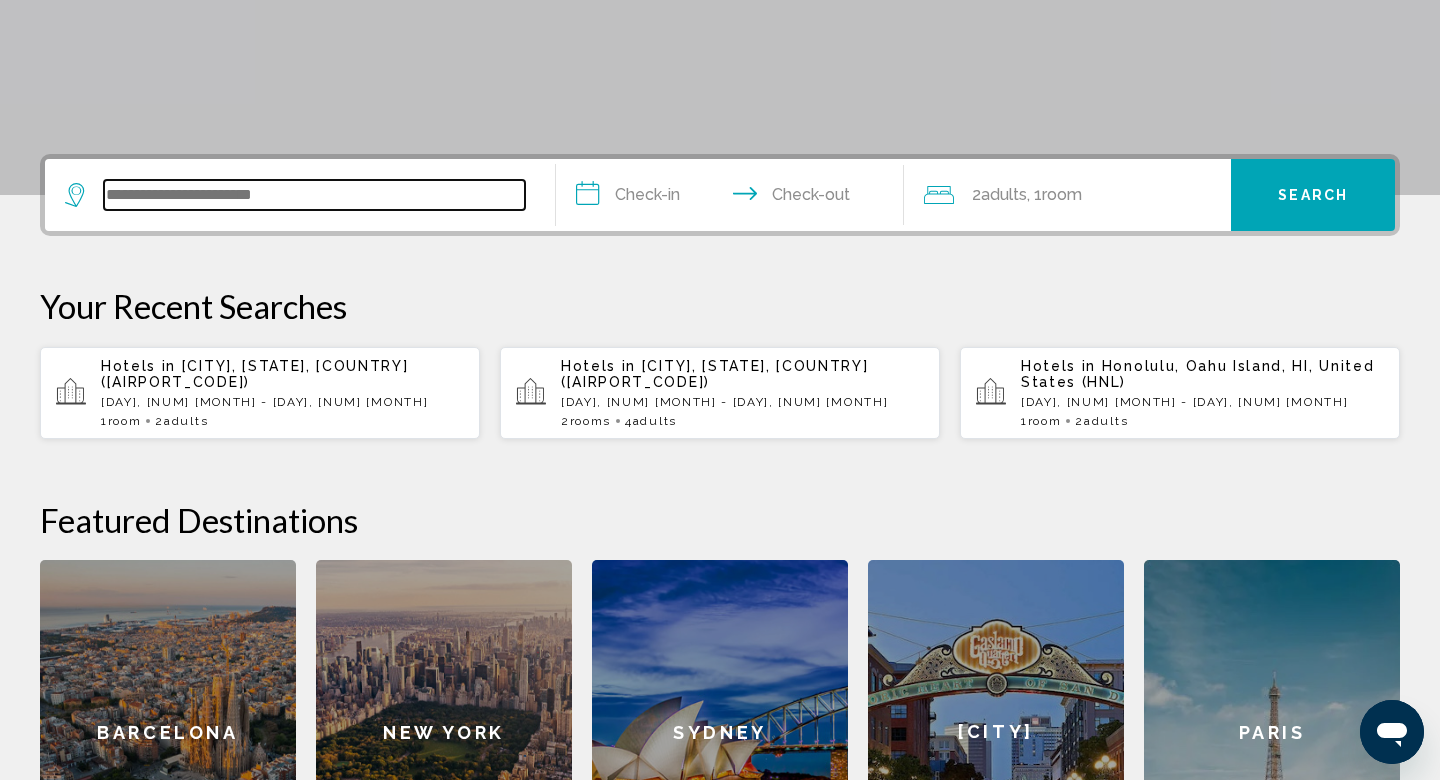 scroll, scrollTop: 494, scrollLeft: 0, axis: vertical 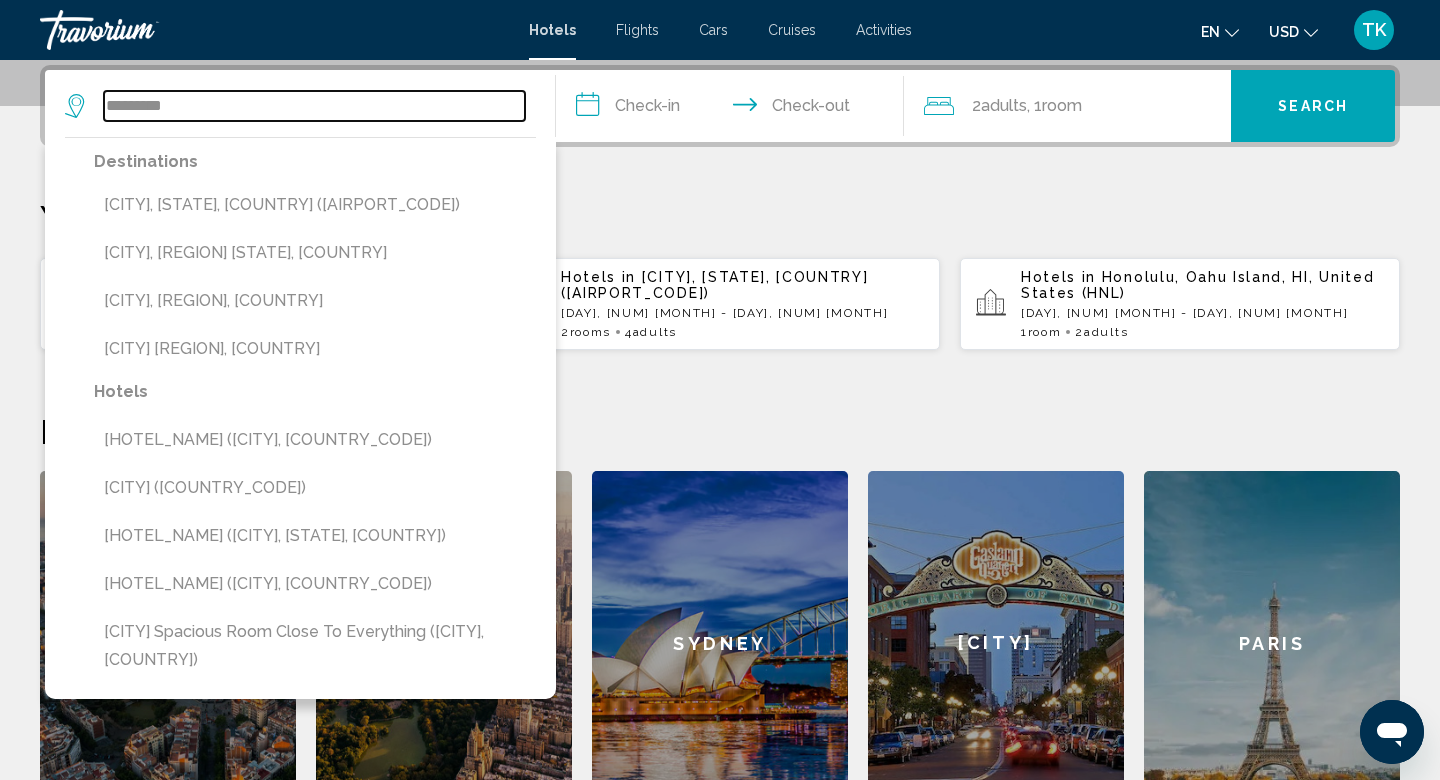 type on "*********" 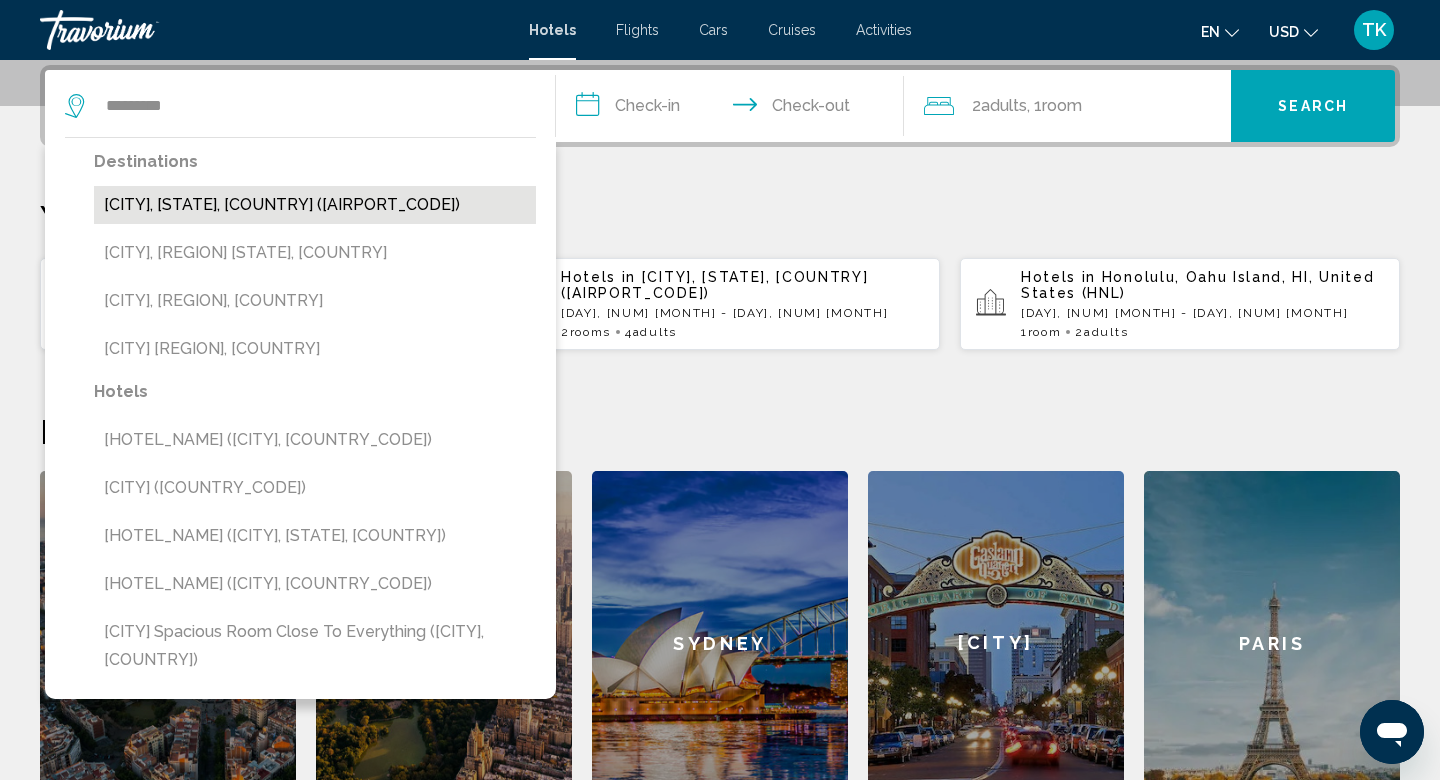 drag, startPoint x: 315, startPoint y: 5, endPoint x: 264, endPoint y: 213, distance: 214.16115 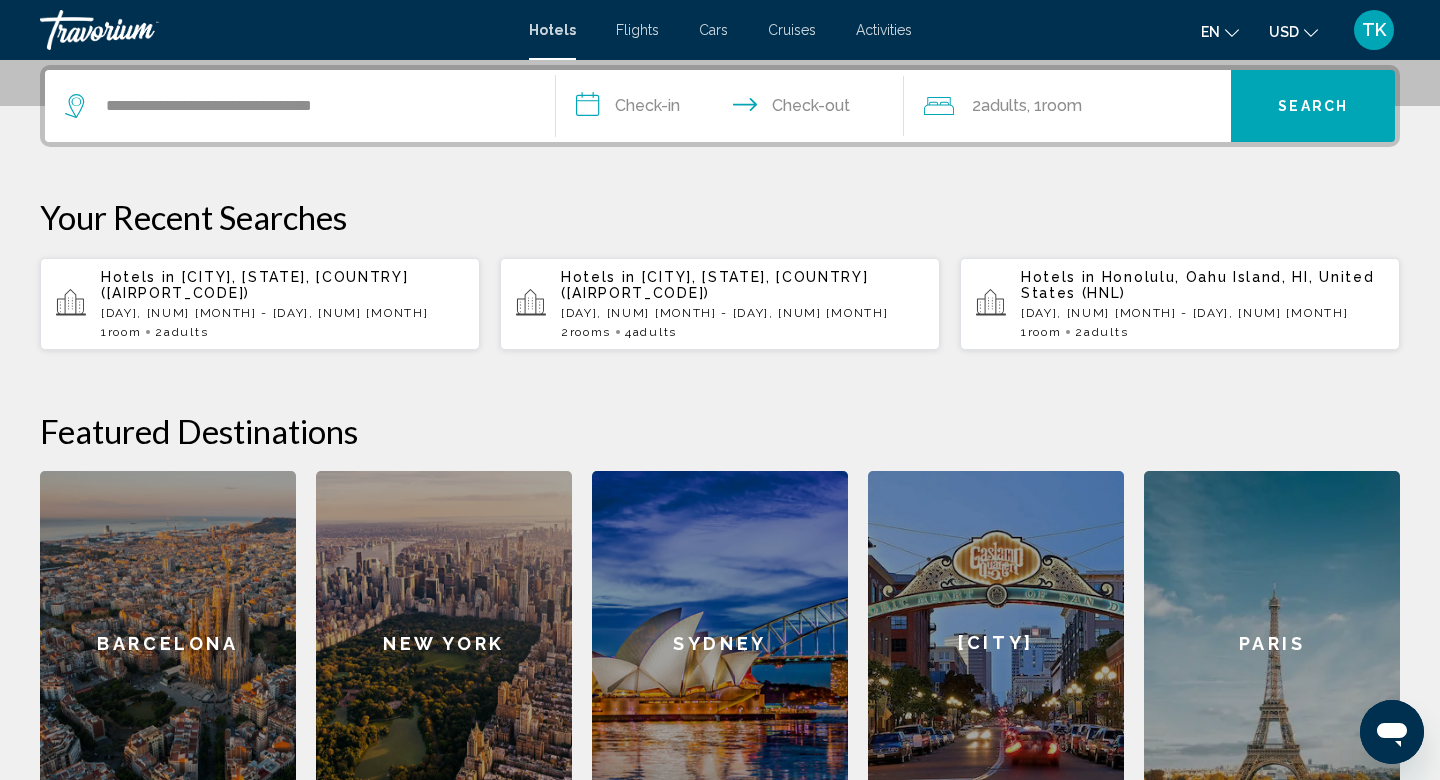 click on "**********" at bounding box center (734, 109) 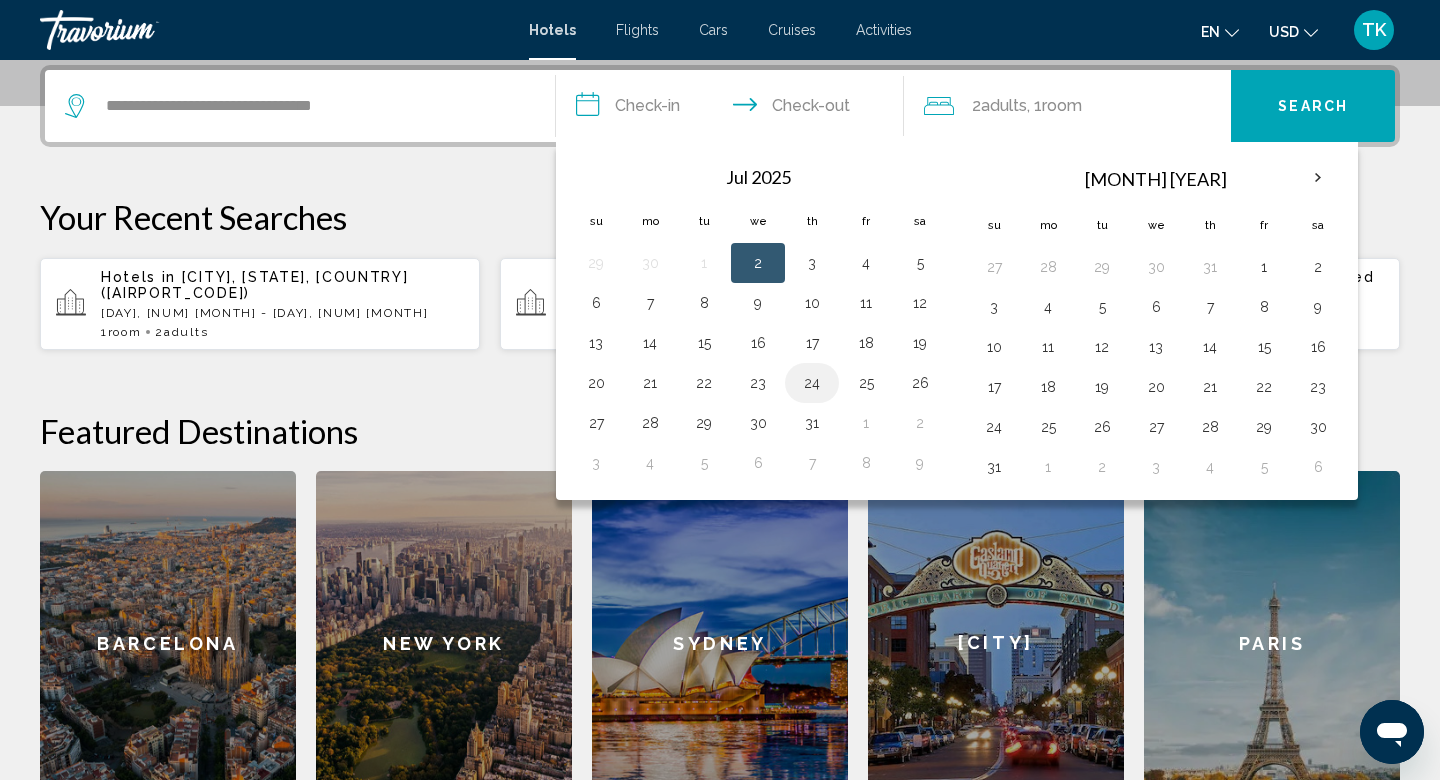 click on "24" at bounding box center (812, 383) 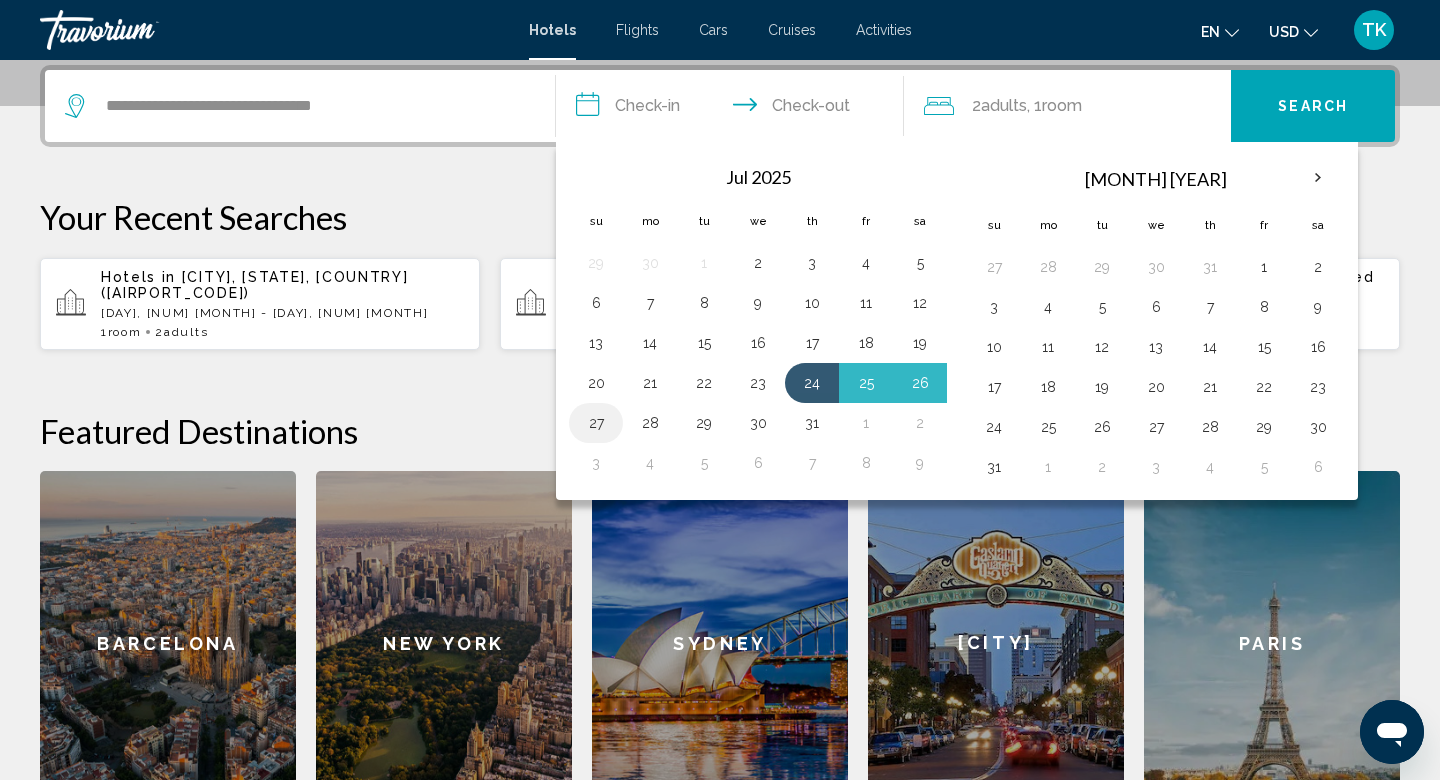 click on "27" at bounding box center [596, 423] 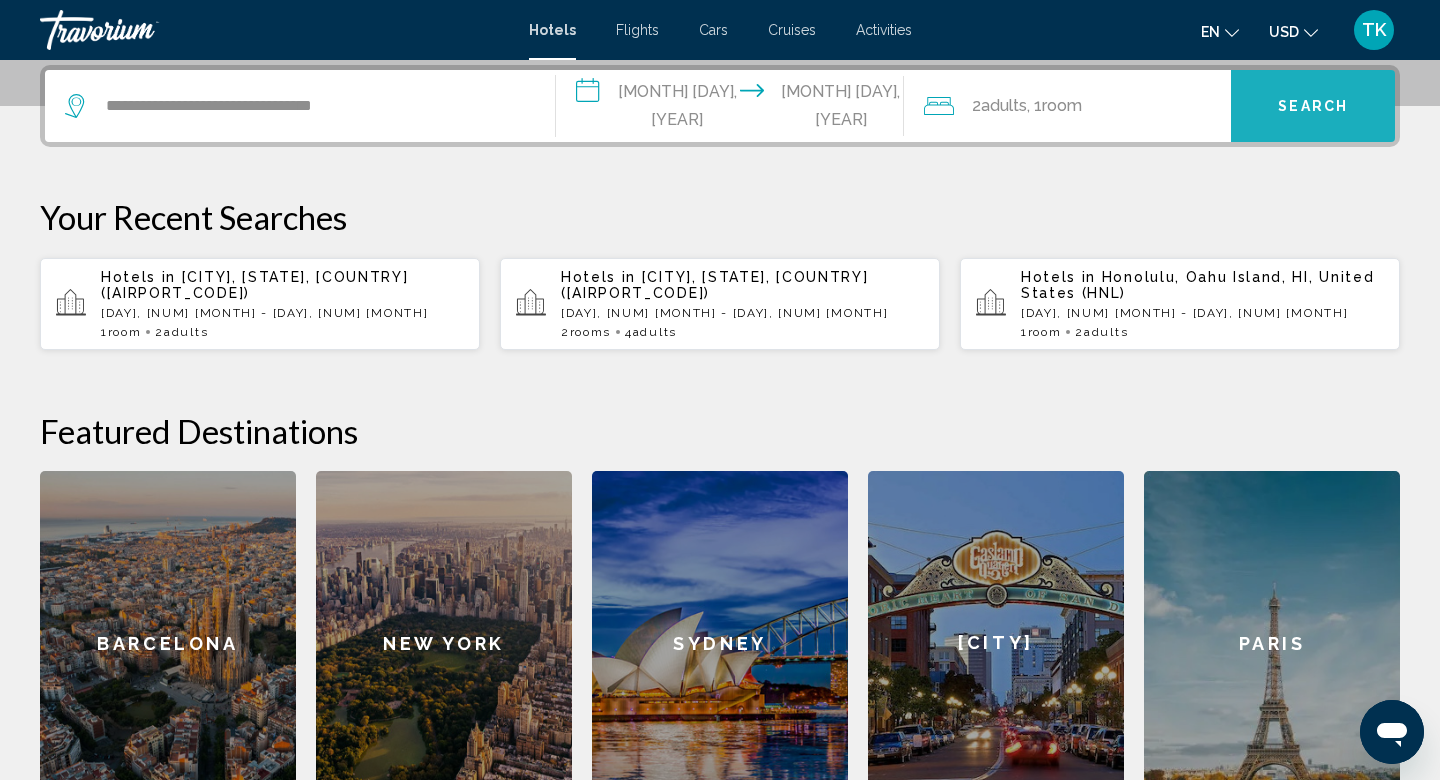 click on "Search" at bounding box center [1313, 107] 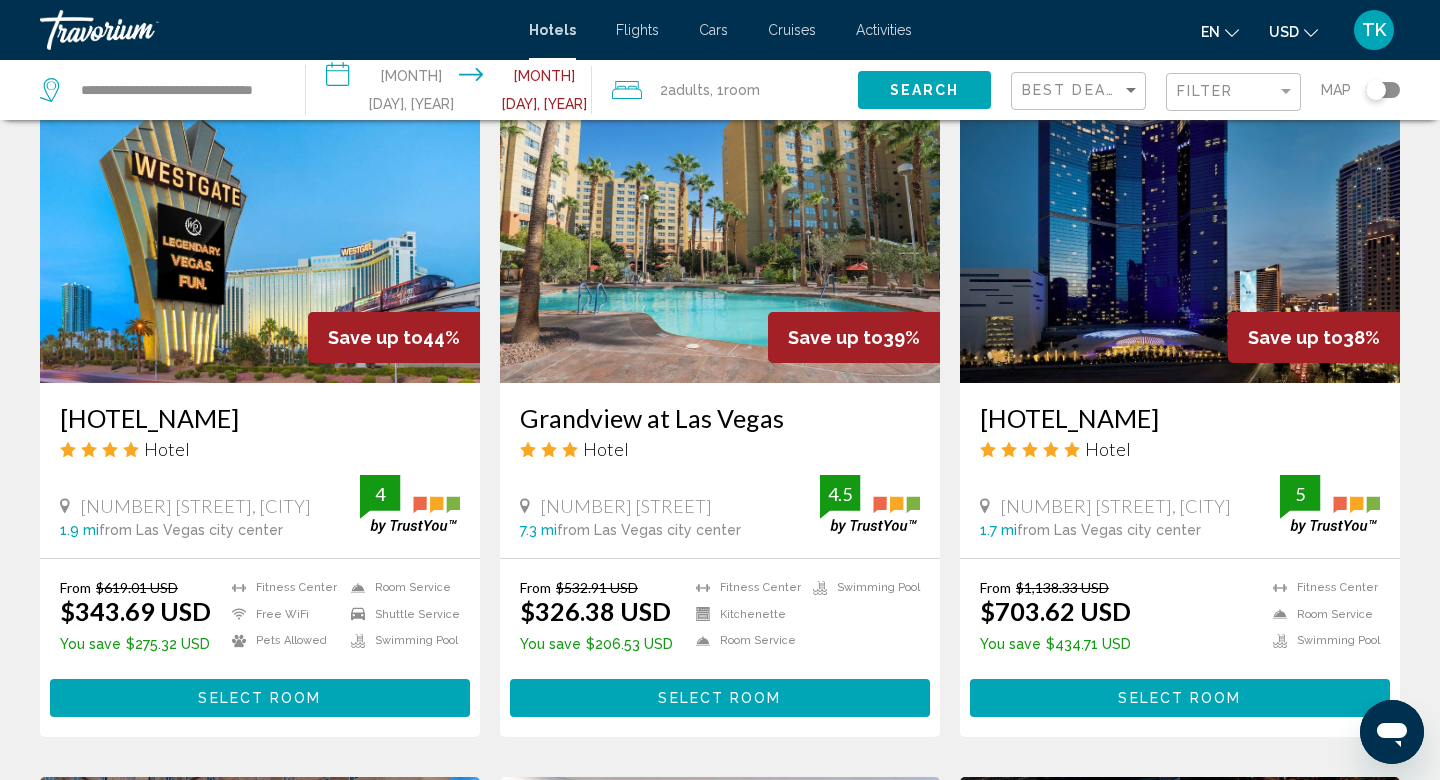 scroll, scrollTop: 838, scrollLeft: 0, axis: vertical 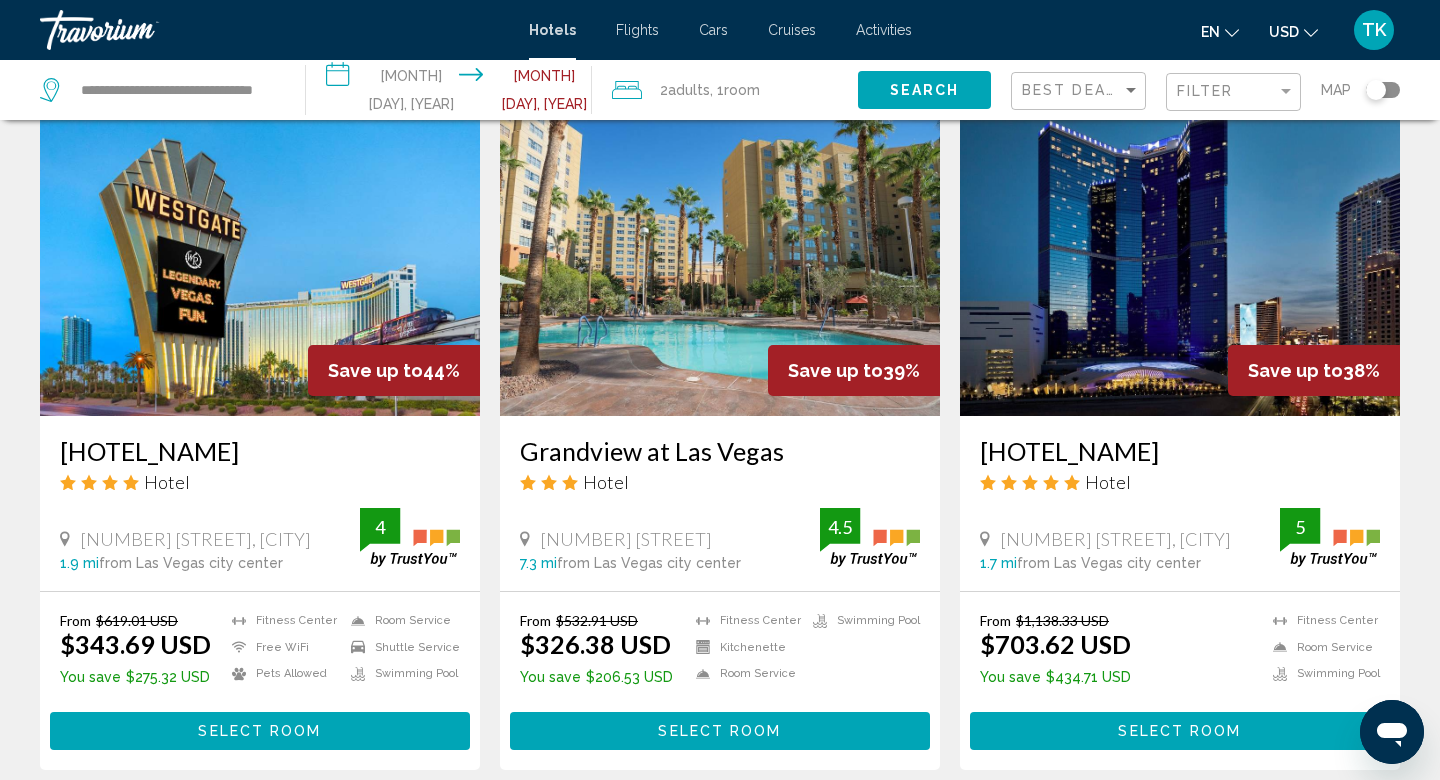 click at bounding box center (260, 256) 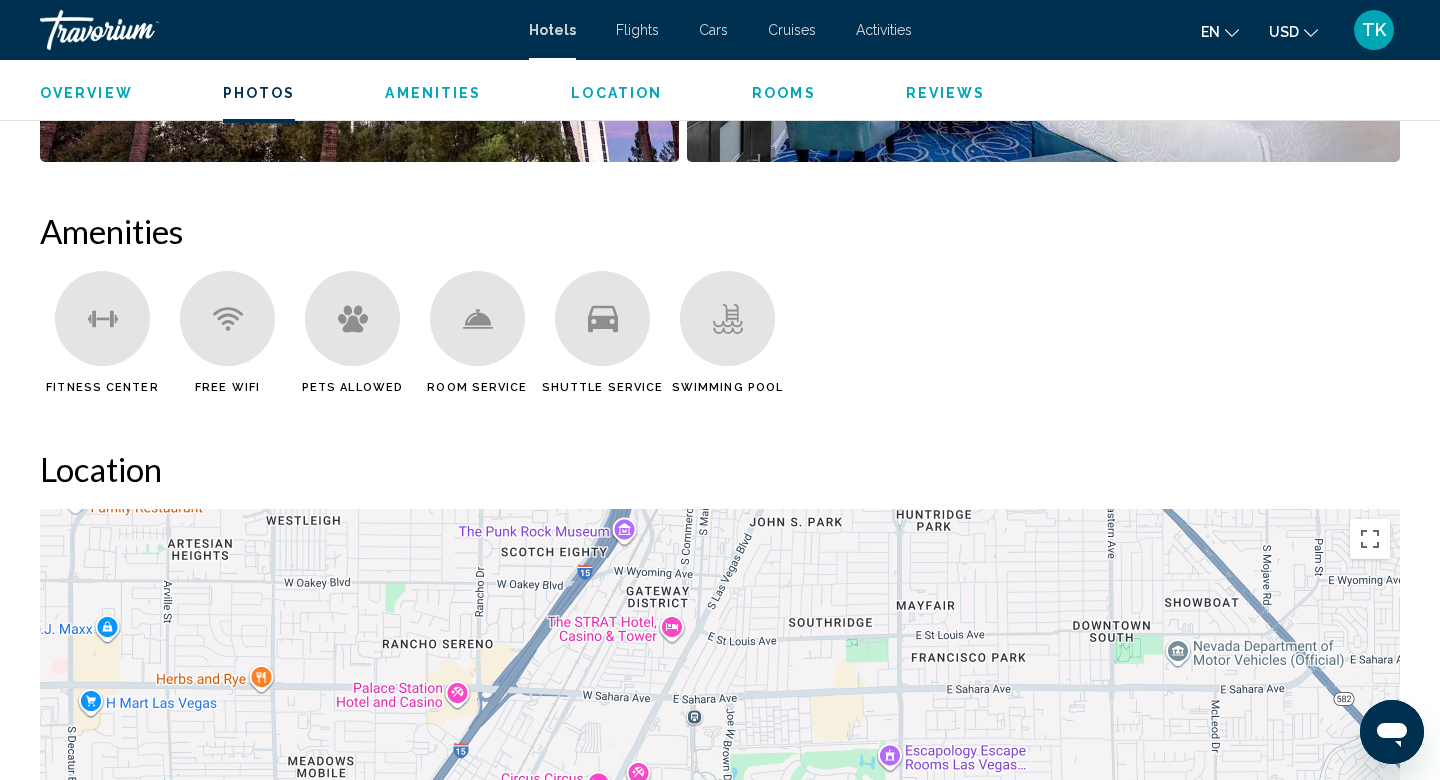 scroll, scrollTop: 1430, scrollLeft: 0, axis: vertical 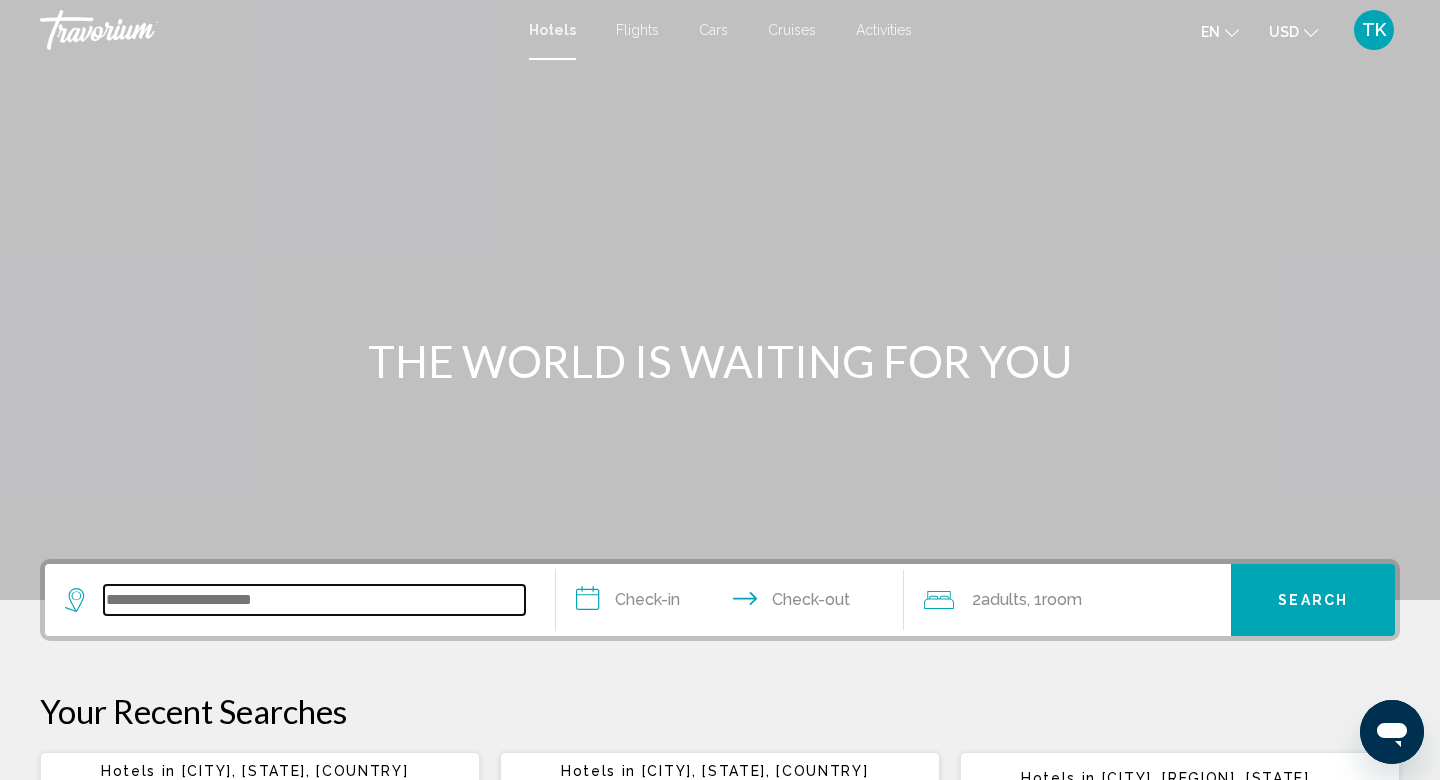 click at bounding box center (314, 600) 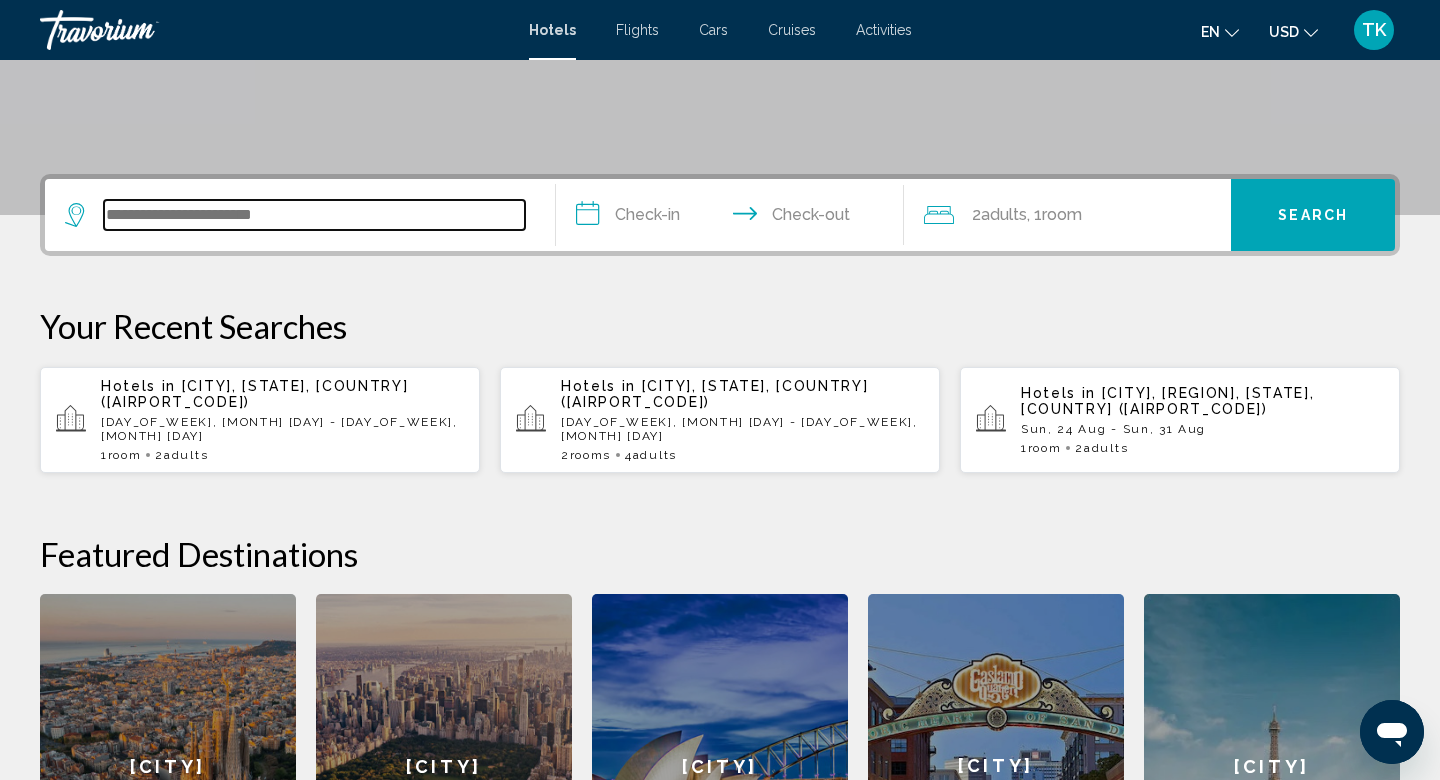 scroll, scrollTop: 494, scrollLeft: 0, axis: vertical 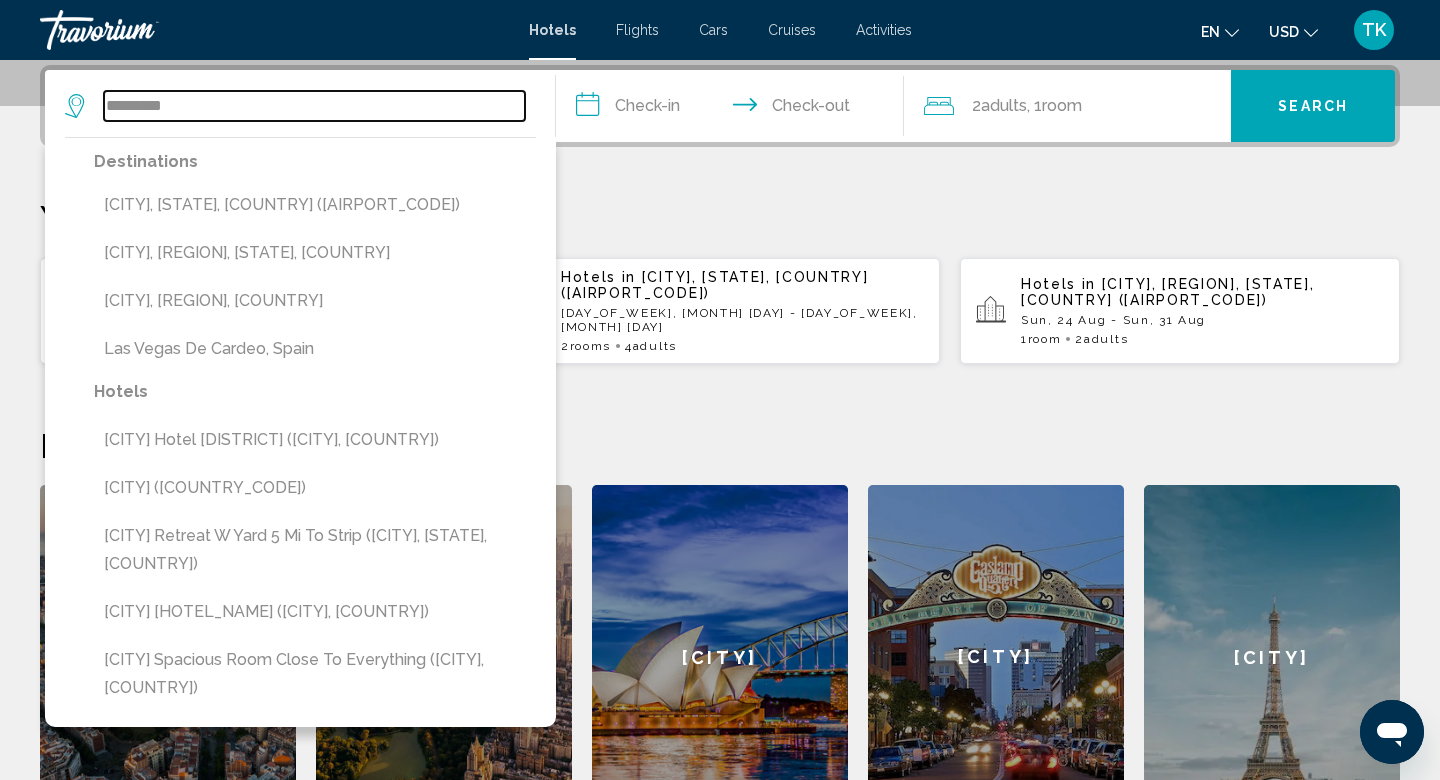 type on "*********" 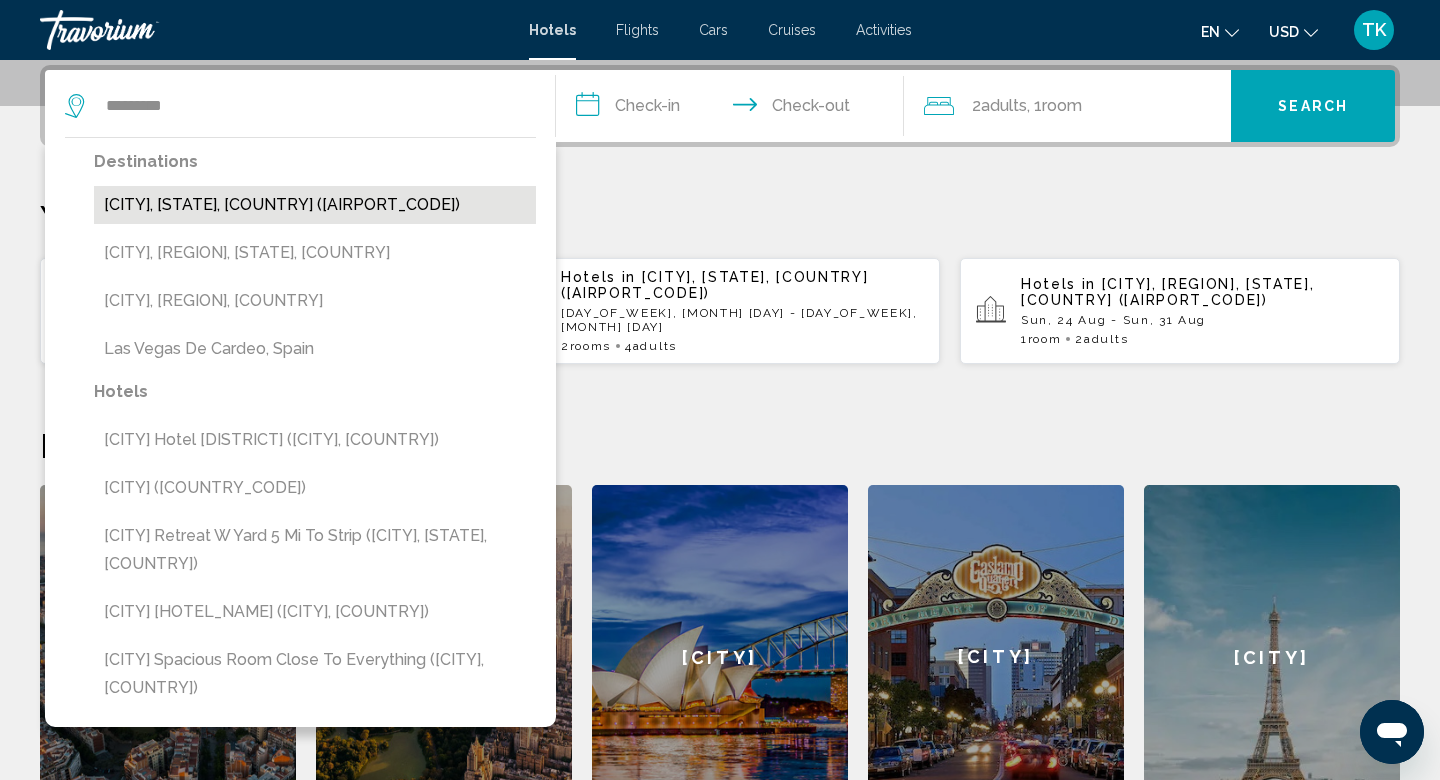 drag, startPoint x: 157, startPoint y: 595, endPoint x: 271, endPoint y: 212, distance: 399.60605 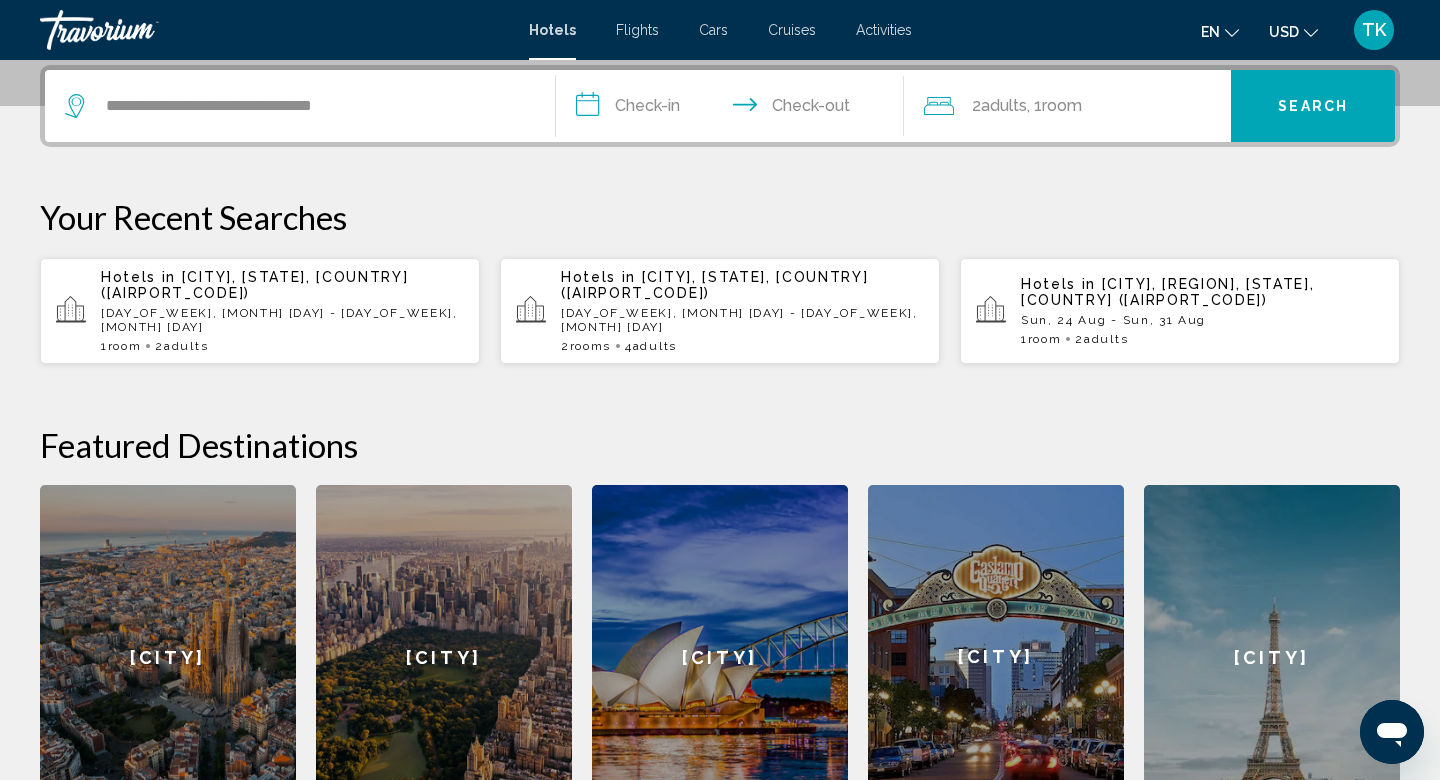 click on "**********" at bounding box center [734, 109] 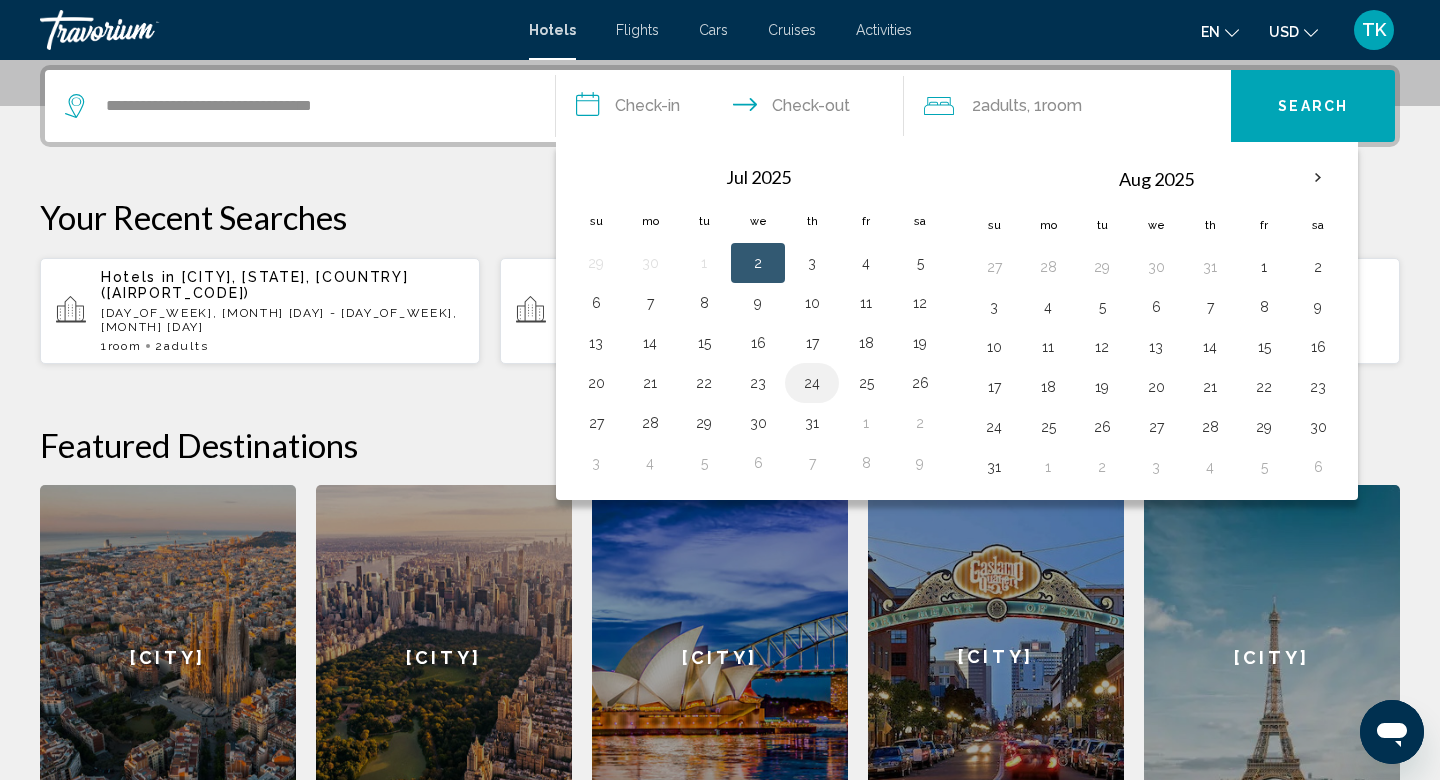 click on "24" at bounding box center [812, 383] 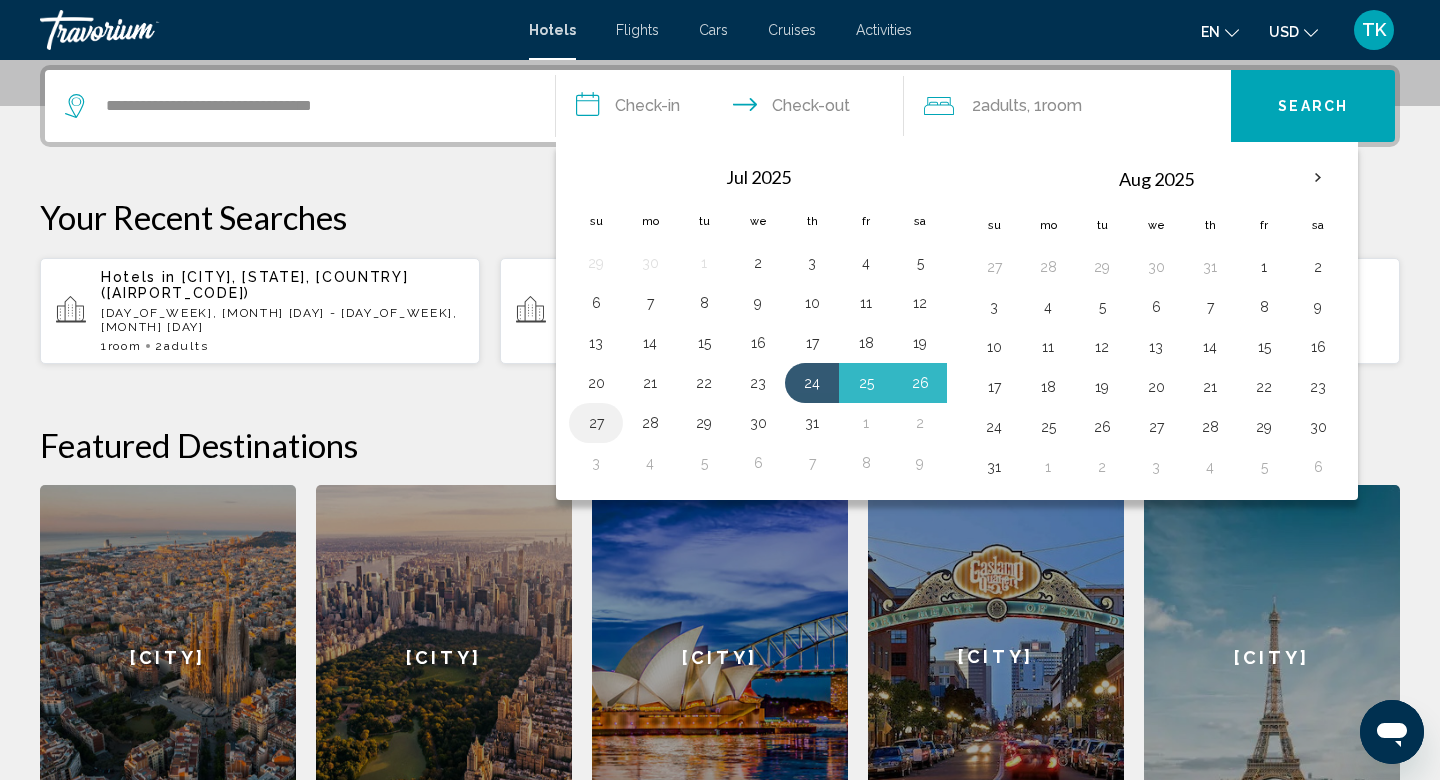 click on "27" at bounding box center (596, 423) 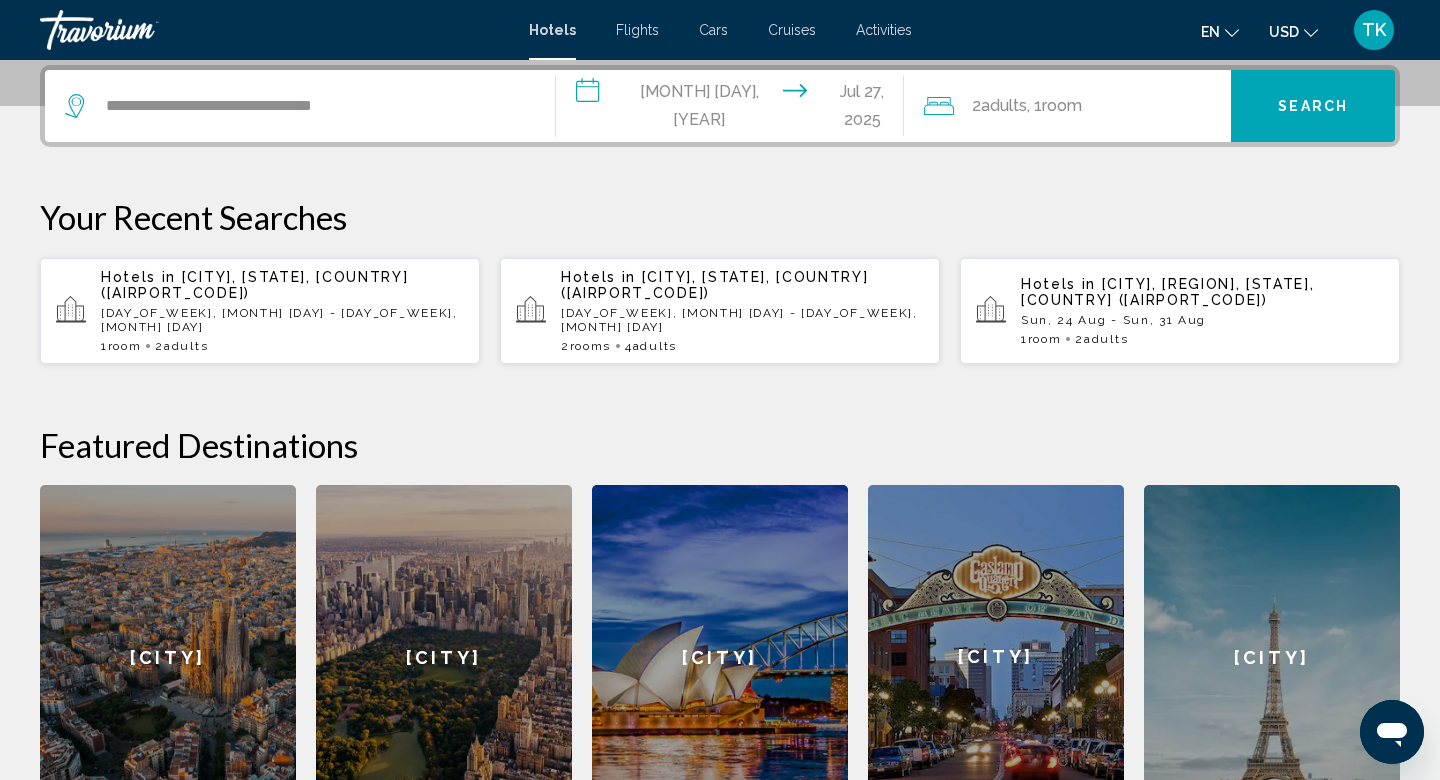 click on "Search" at bounding box center [1313, 106] 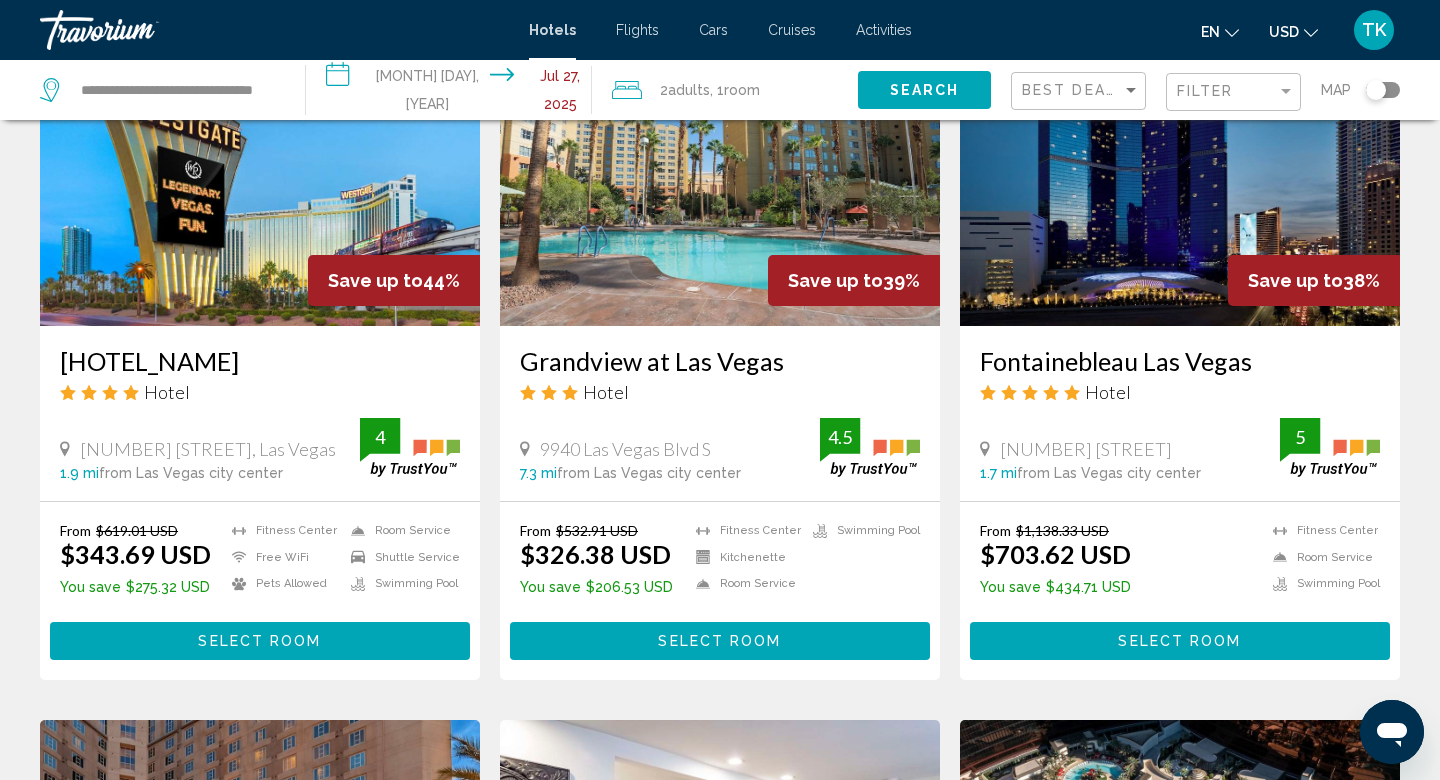 scroll, scrollTop: 911, scrollLeft: 0, axis: vertical 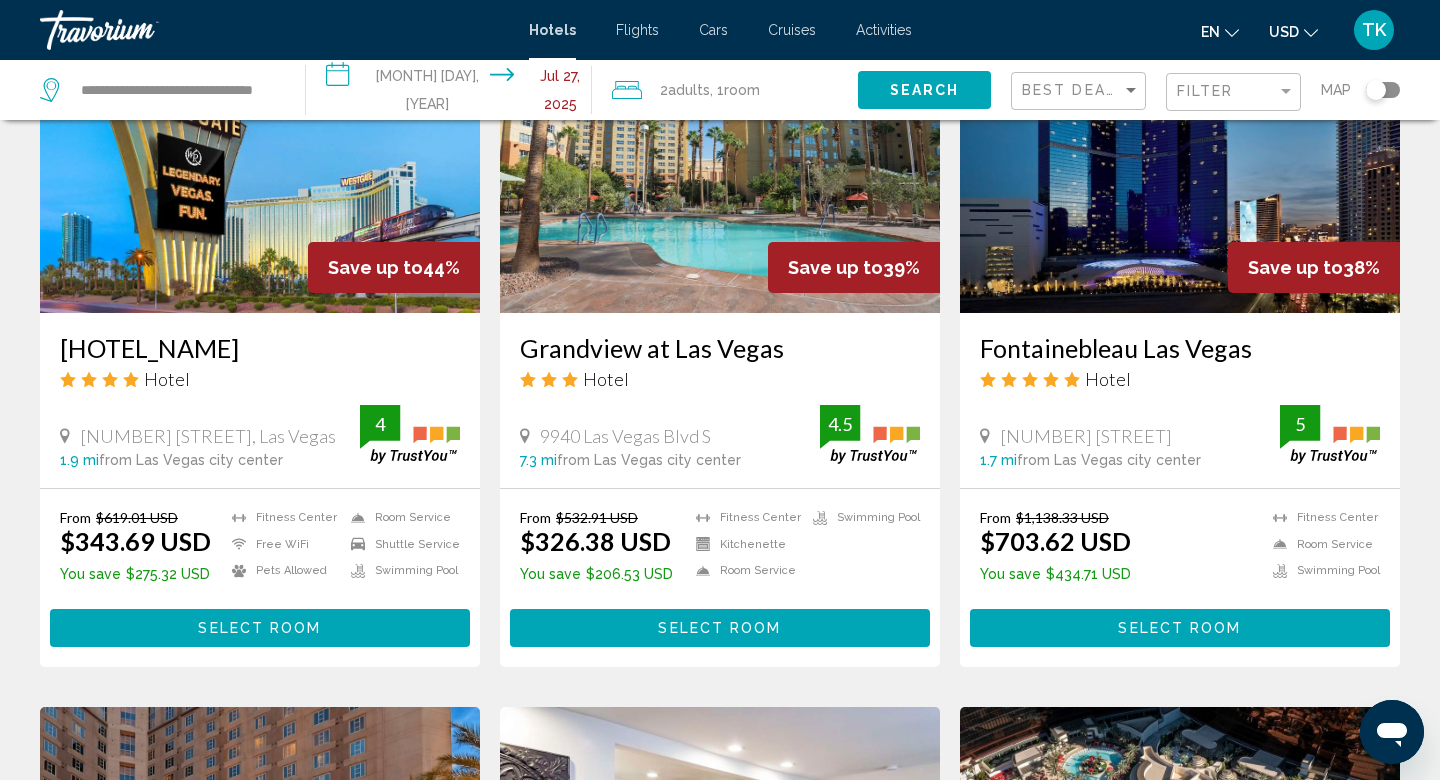 click on "Select Room" at bounding box center (259, 629) 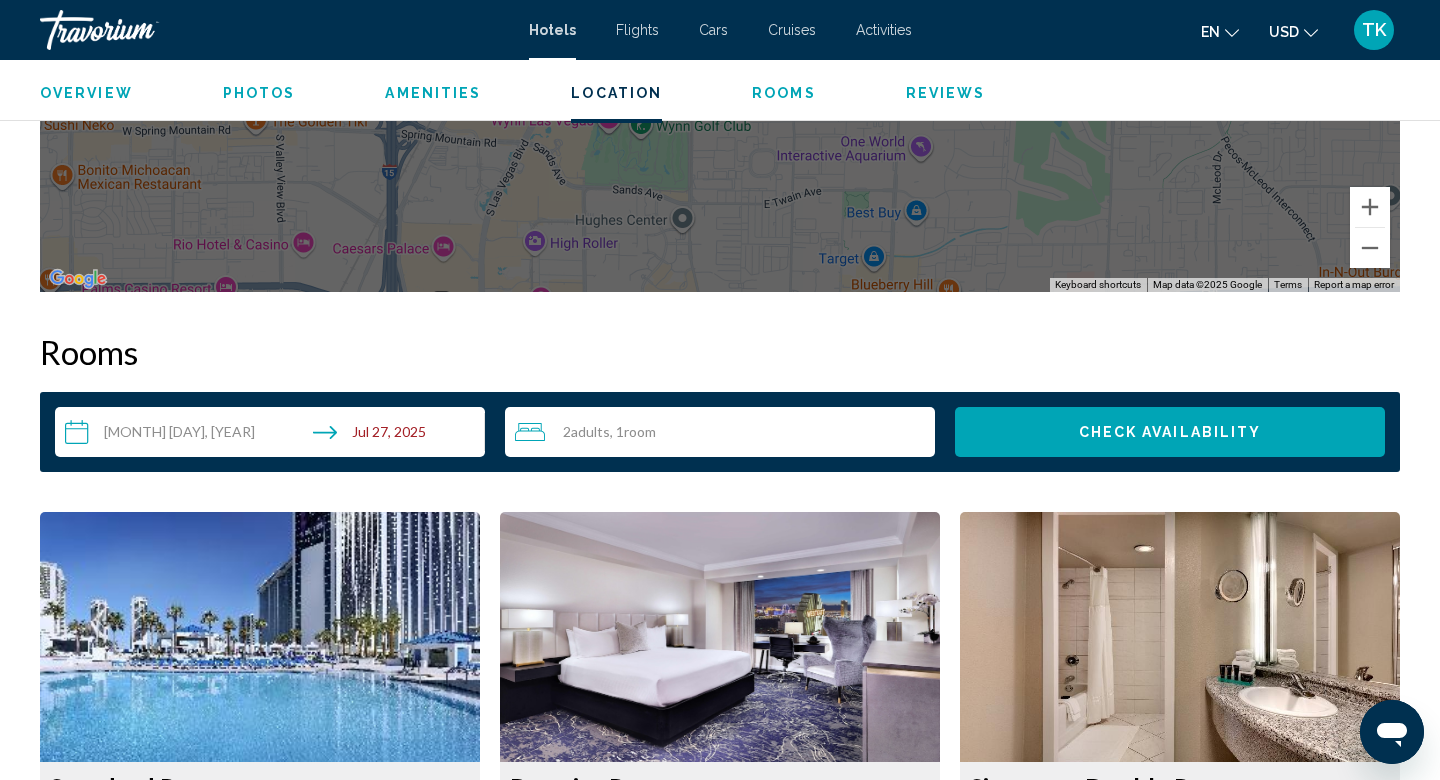 scroll, scrollTop: 2262, scrollLeft: 0, axis: vertical 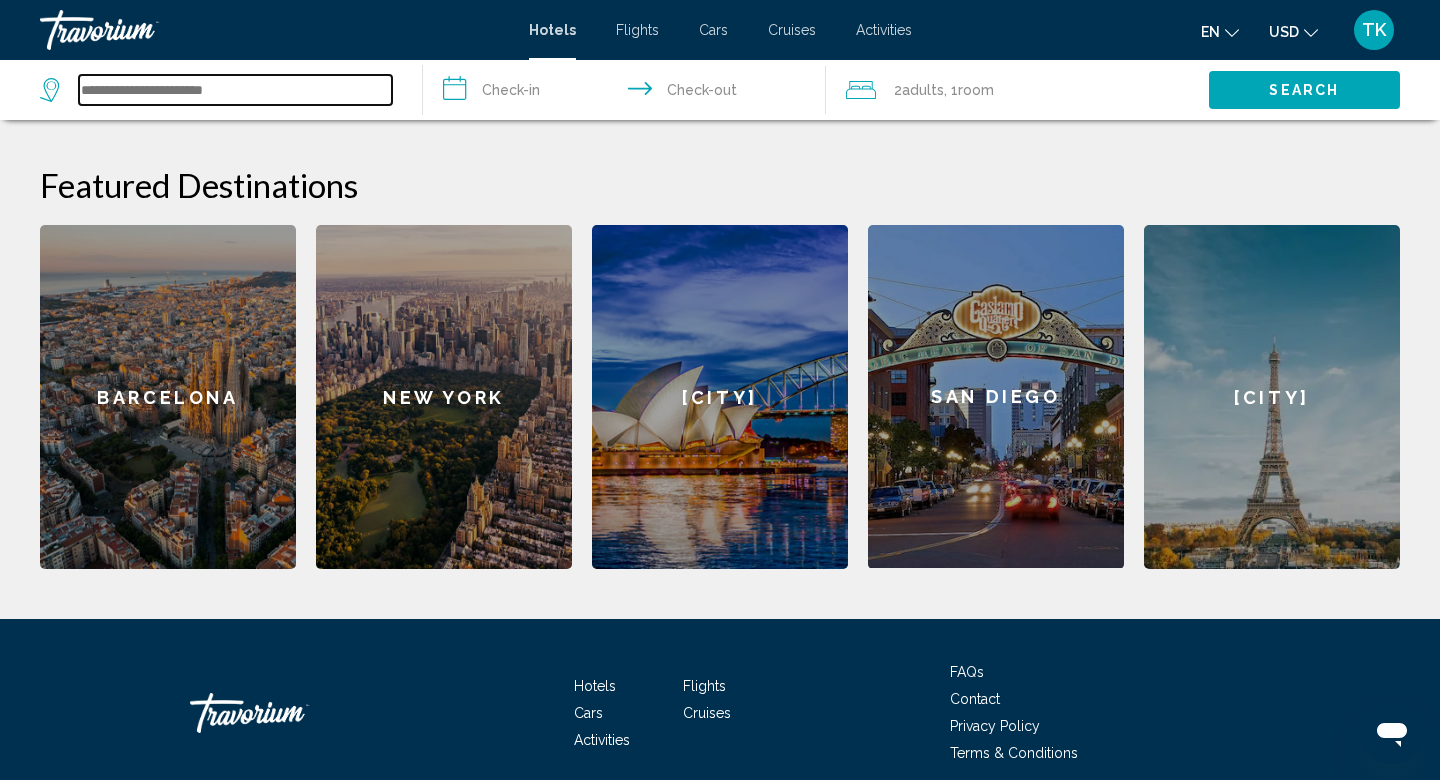 click at bounding box center (235, 90) 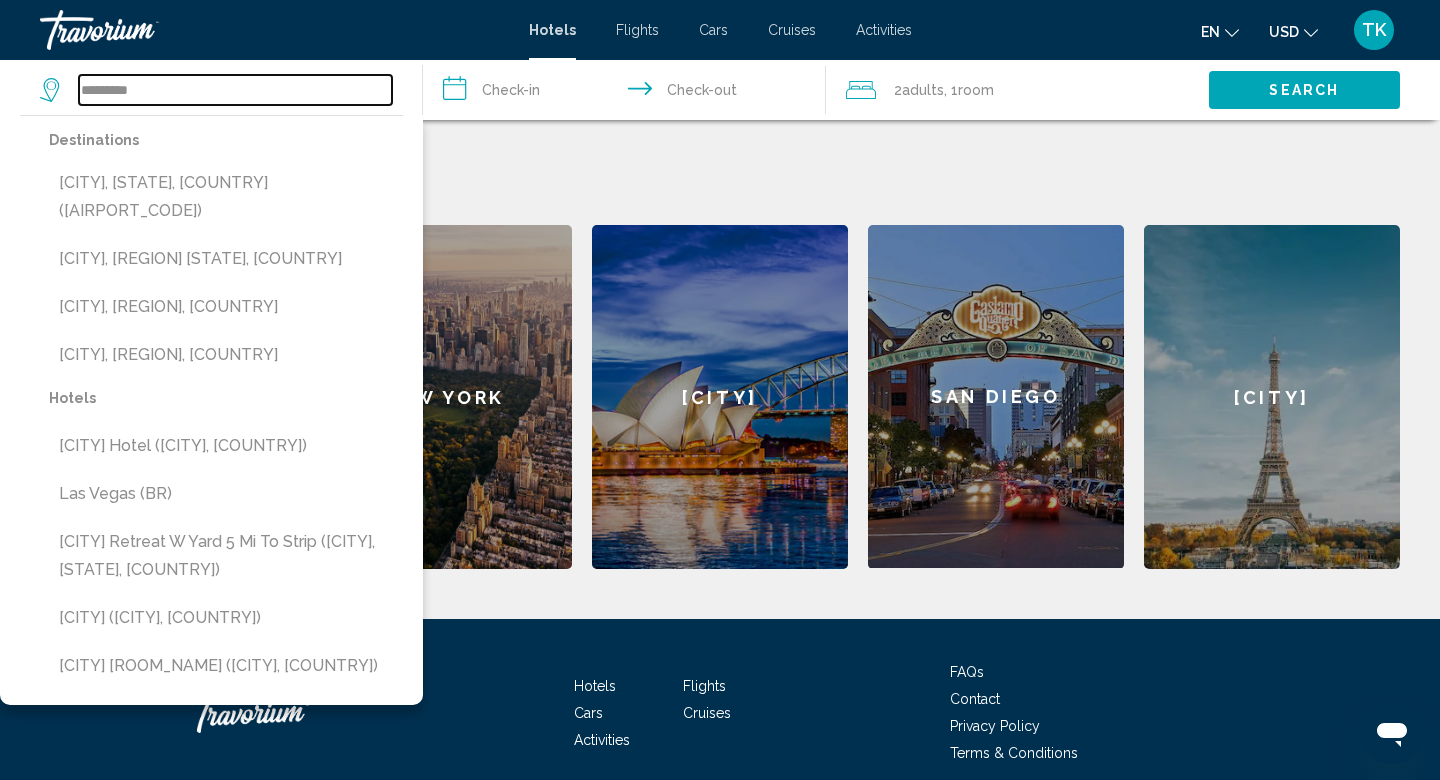 type on "*********" 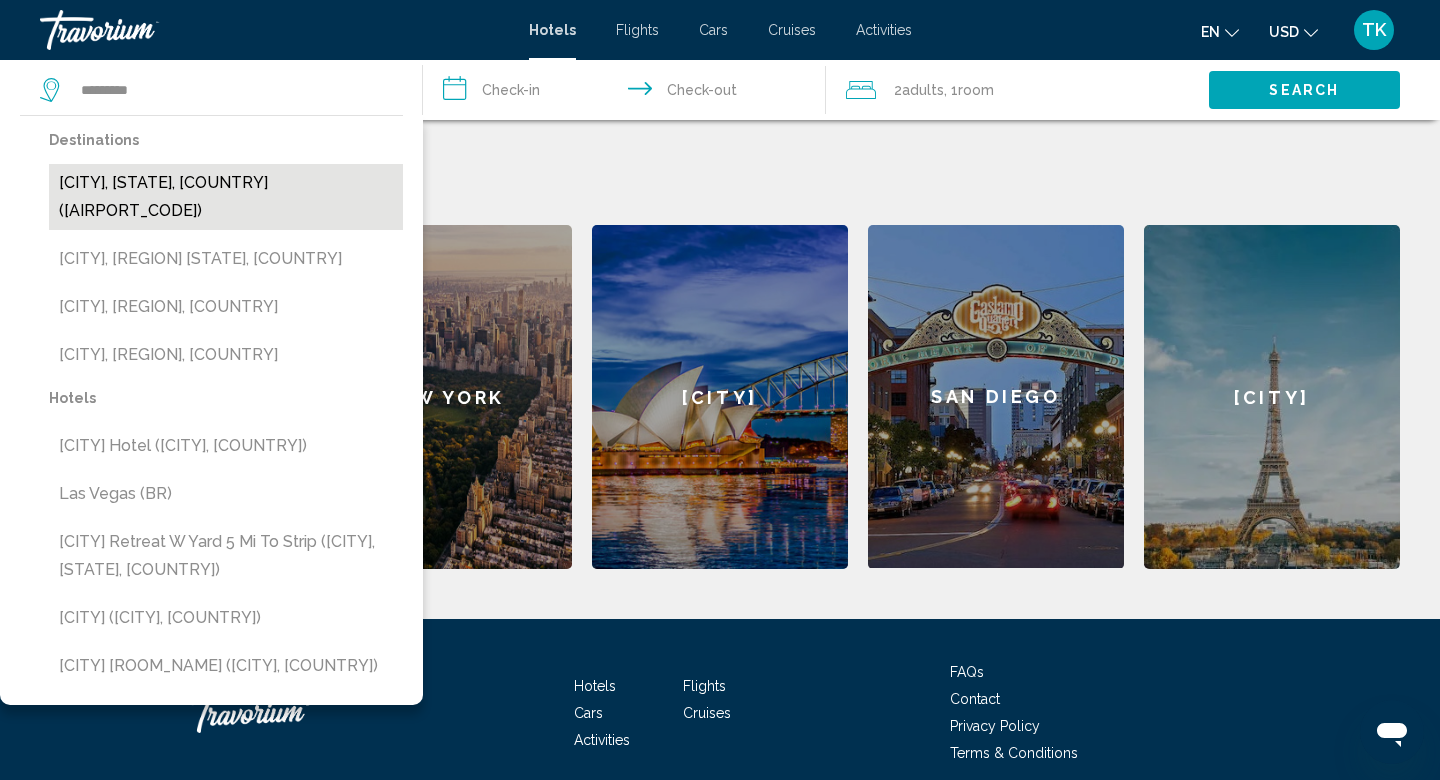 drag, startPoint x: 101, startPoint y: 147, endPoint x: 142, endPoint y: 192, distance: 60.876926 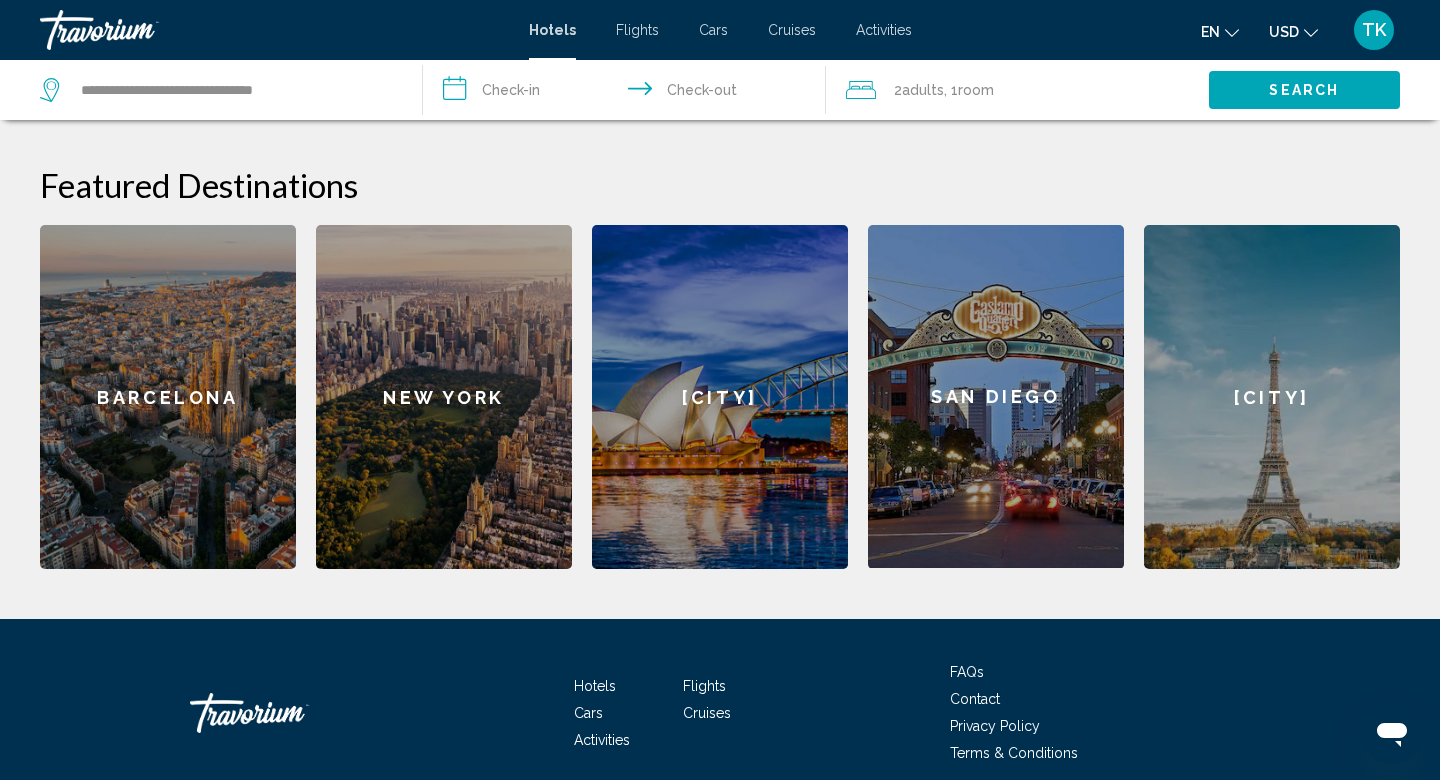 click on "**********" at bounding box center [628, 93] 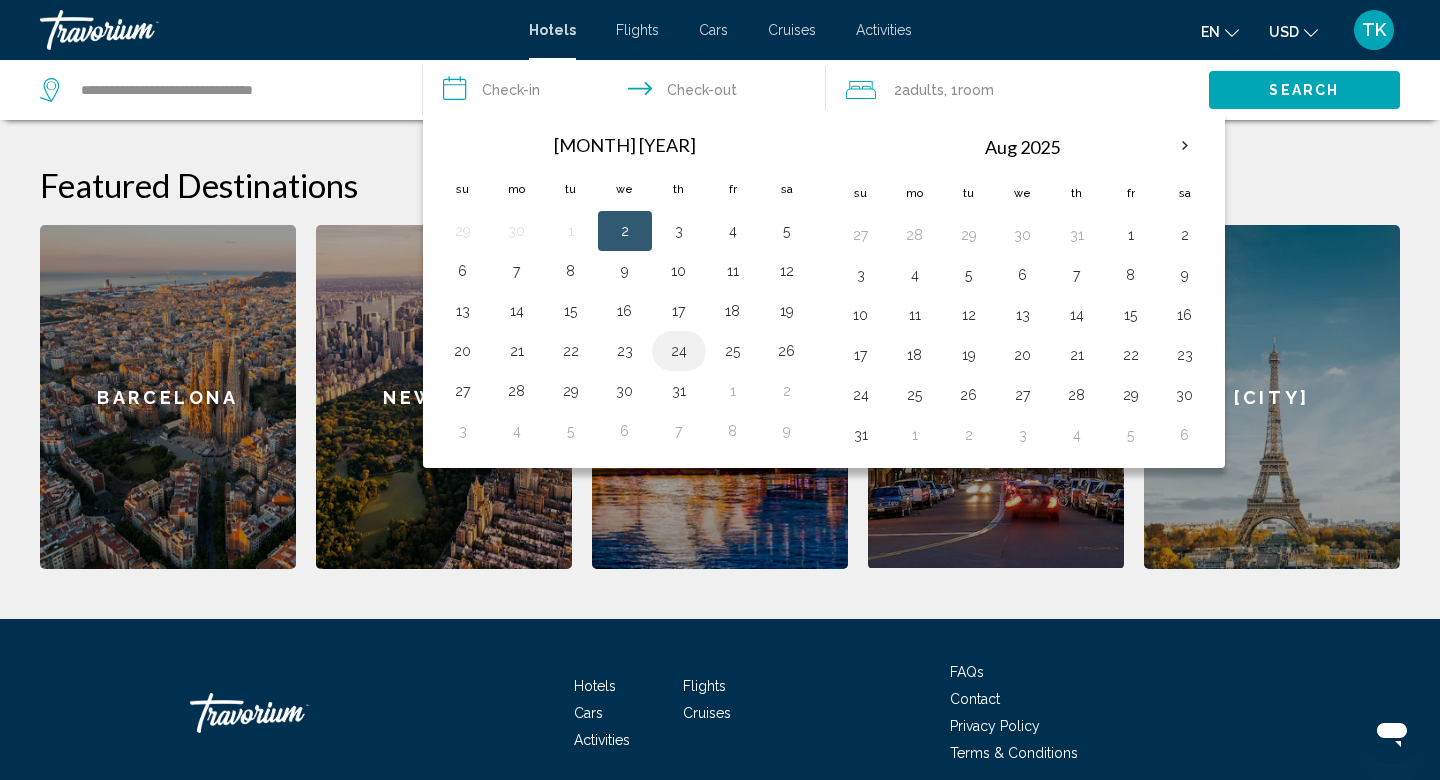 click on "24" at bounding box center (679, 351) 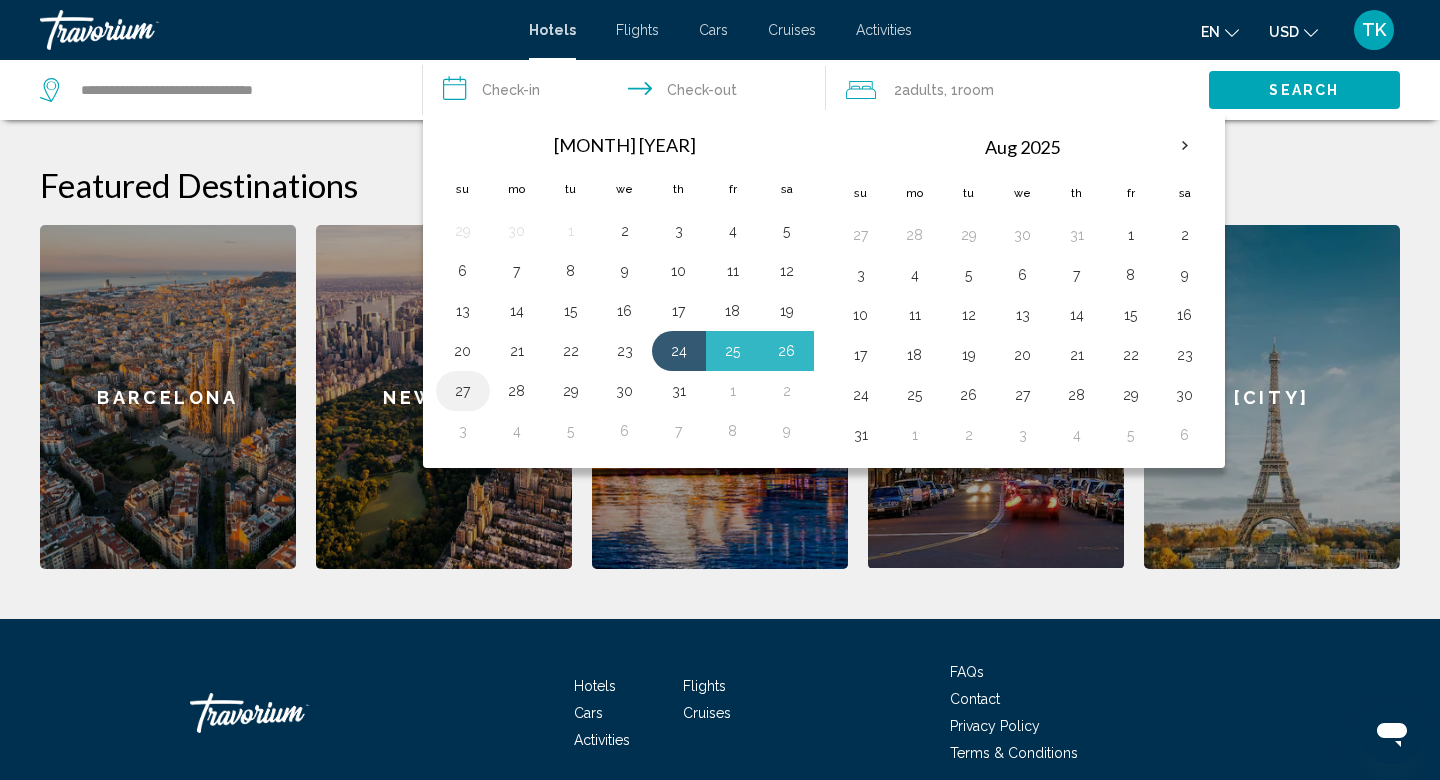 click on "27" at bounding box center (463, 391) 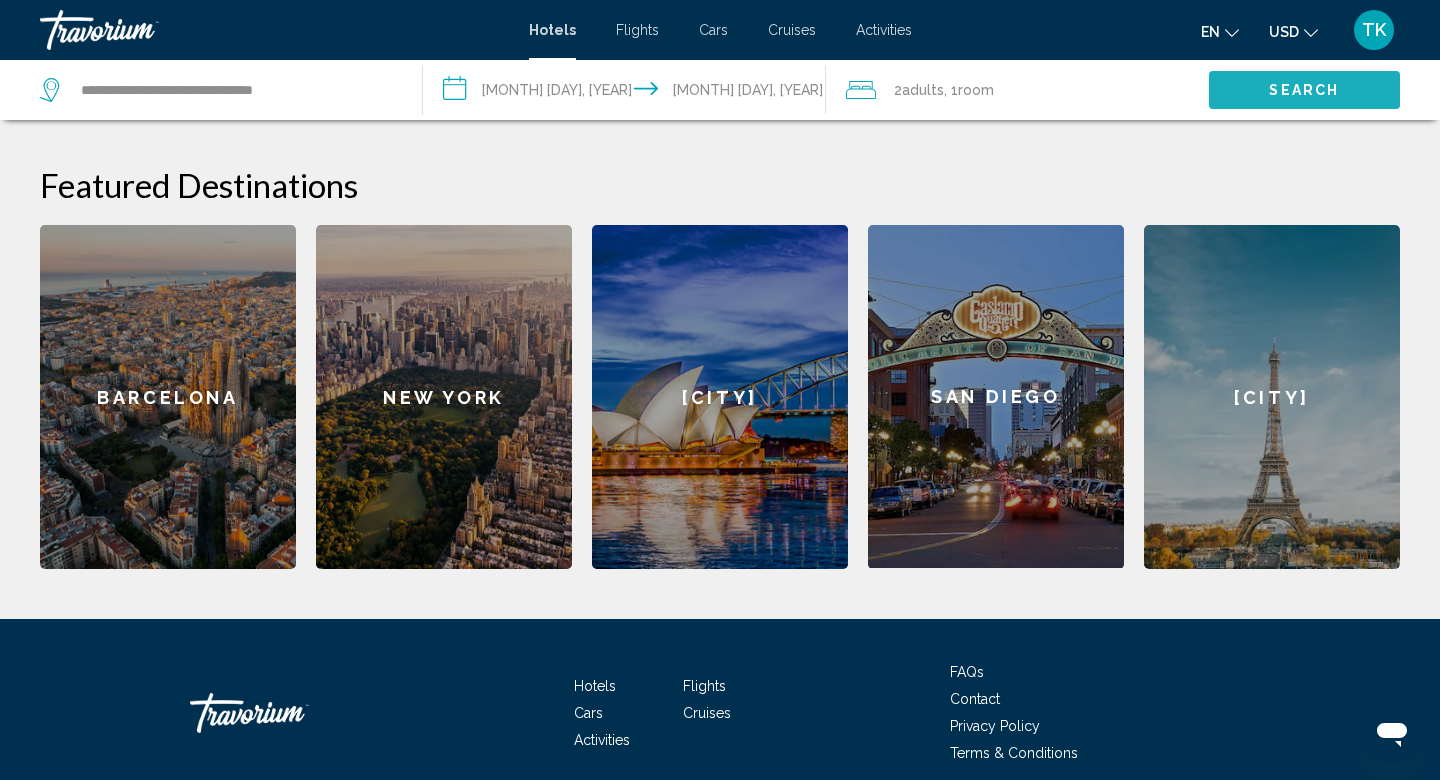click on "Search" at bounding box center [1304, 89] 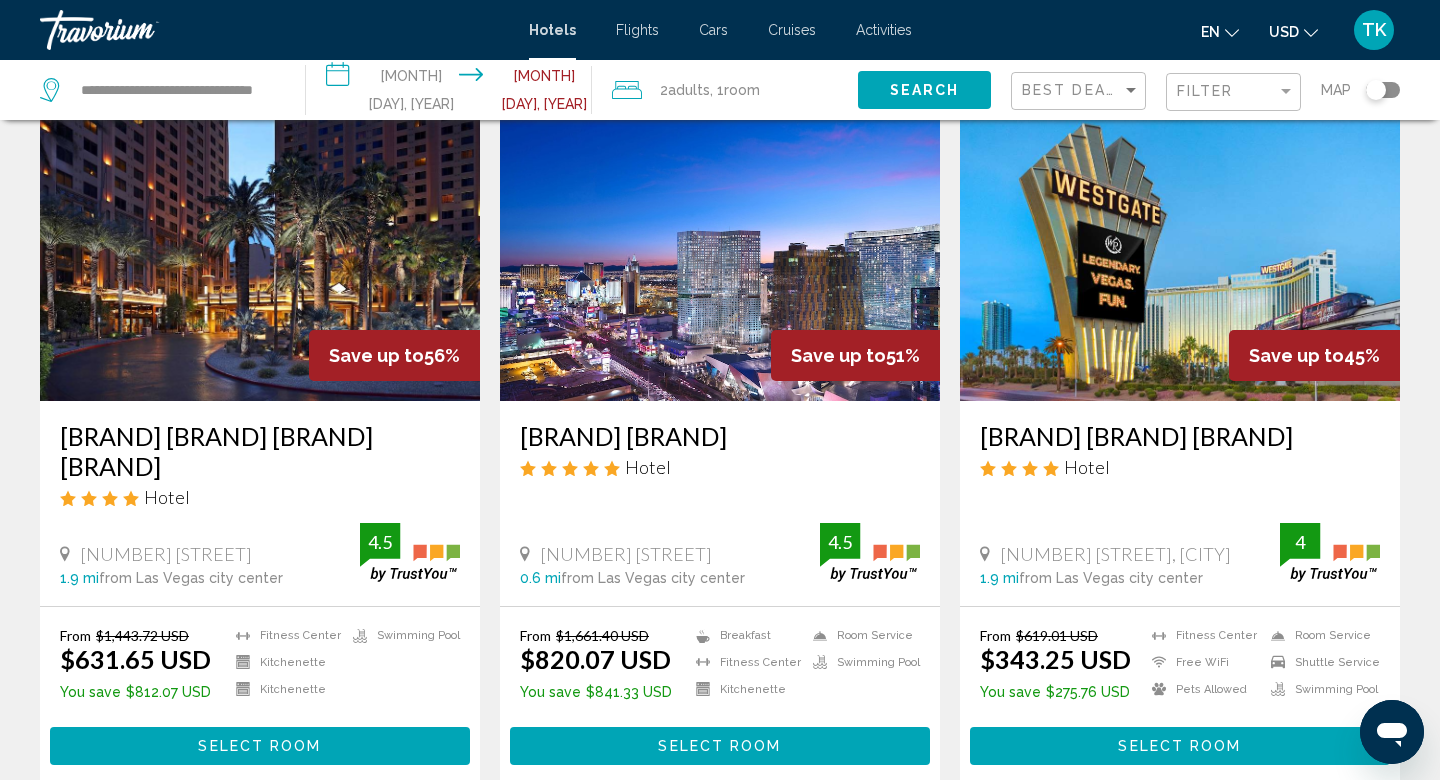 scroll, scrollTop: 122, scrollLeft: 0, axis: vertical 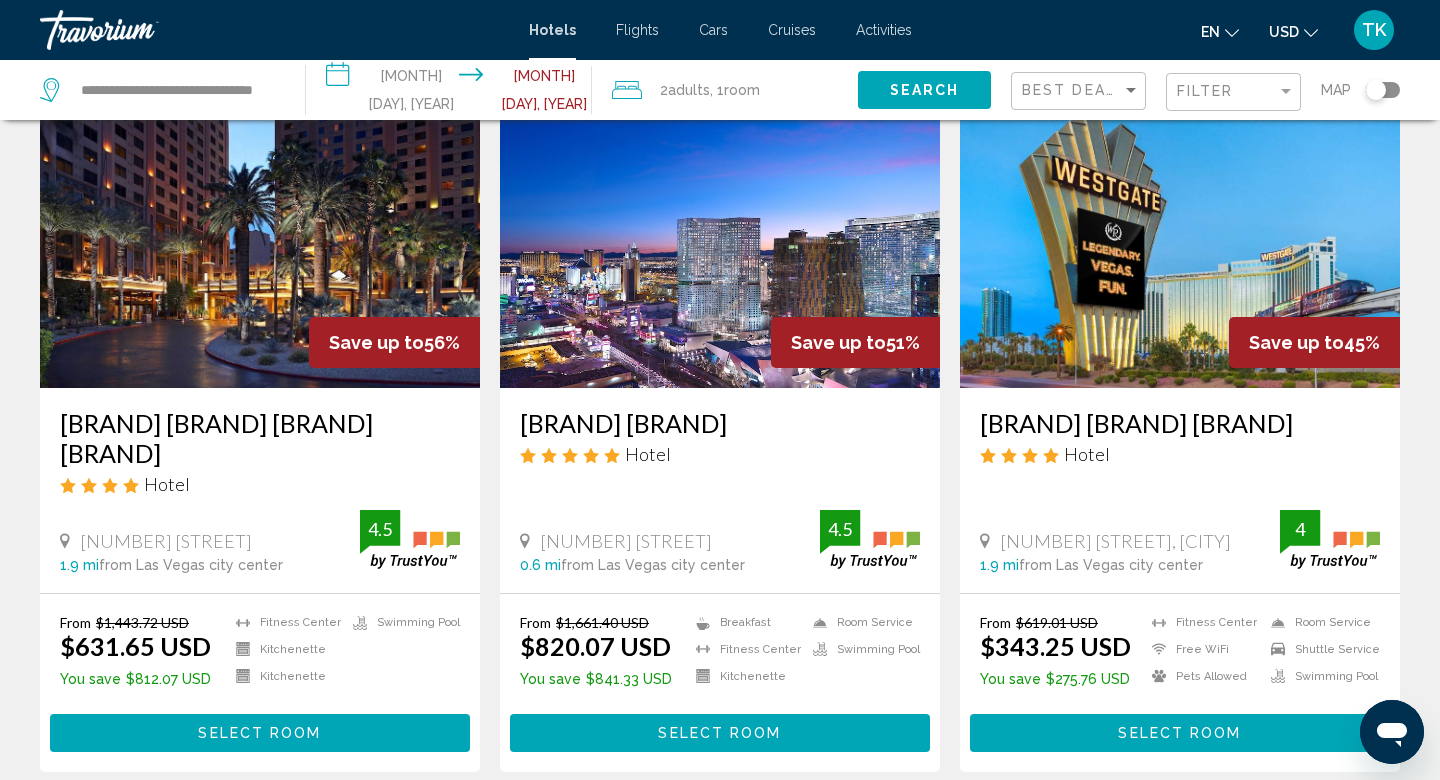 click on "Select Room" at bounding box center (1180, 732) 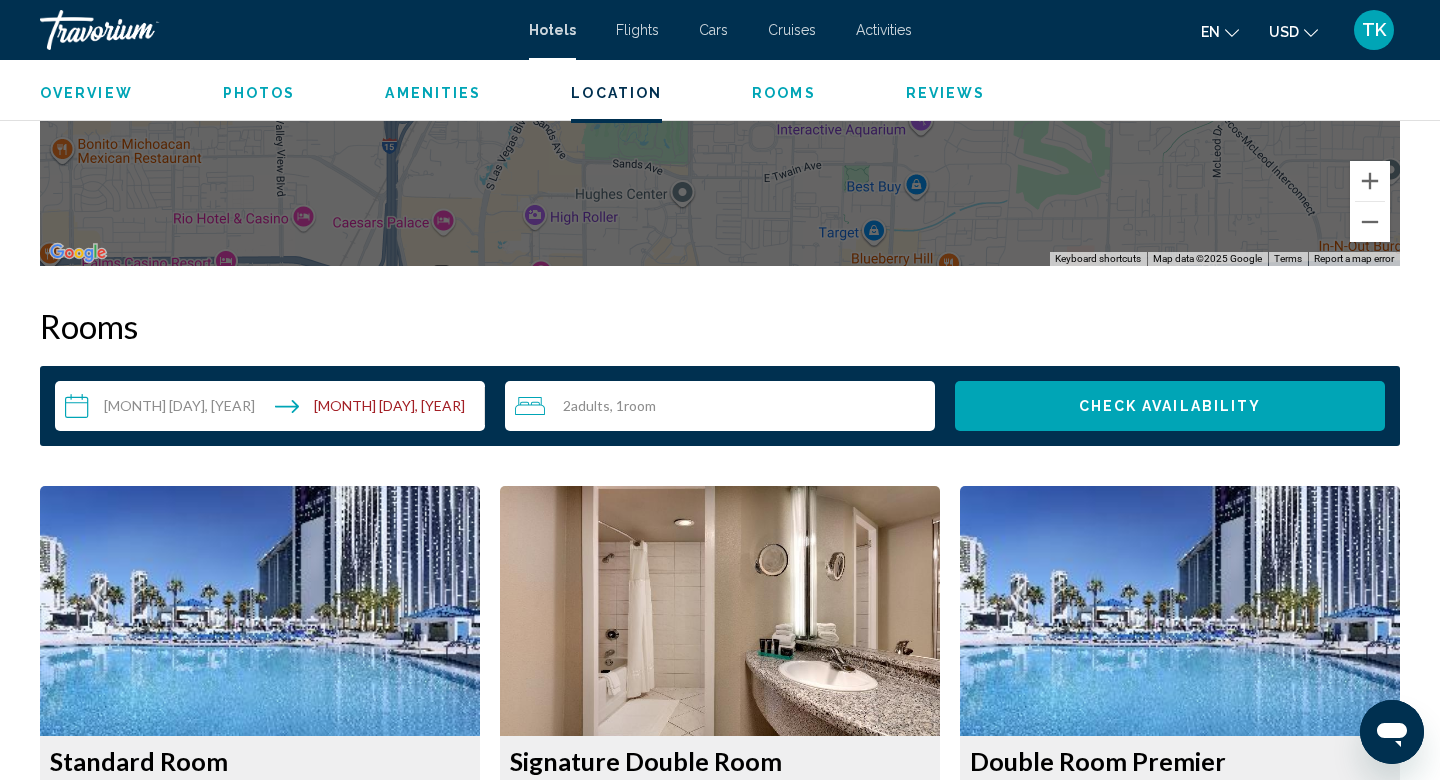 scroll, scrollTop: 2285, scrollLeft: 0, axis: vertical 